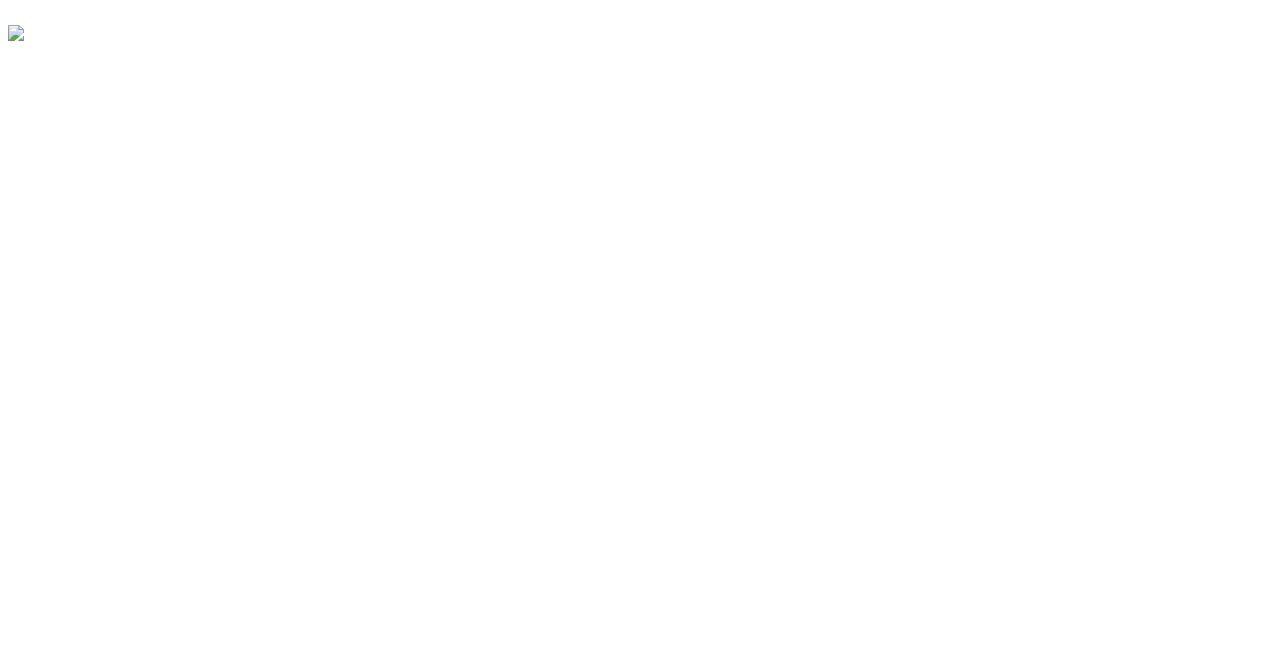 scroll, scrollTop: 0, scrollLeft: 0, axis: both 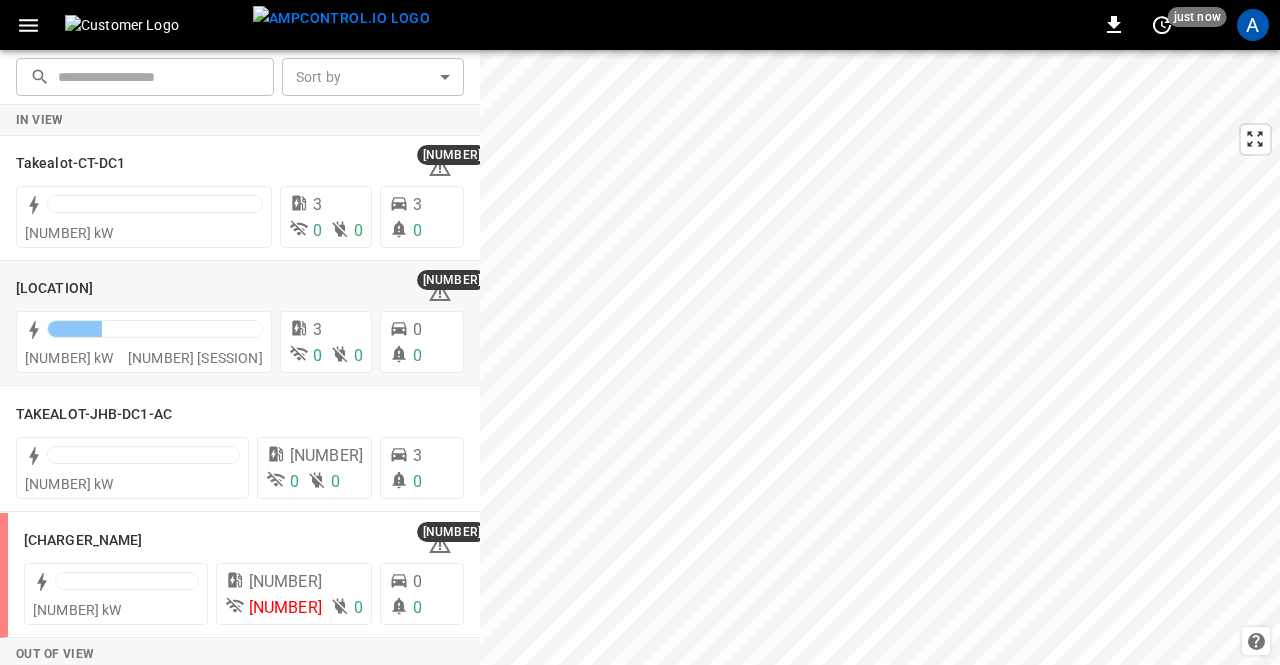 click on "[LOCATION]" at bounding box center (54, 289) 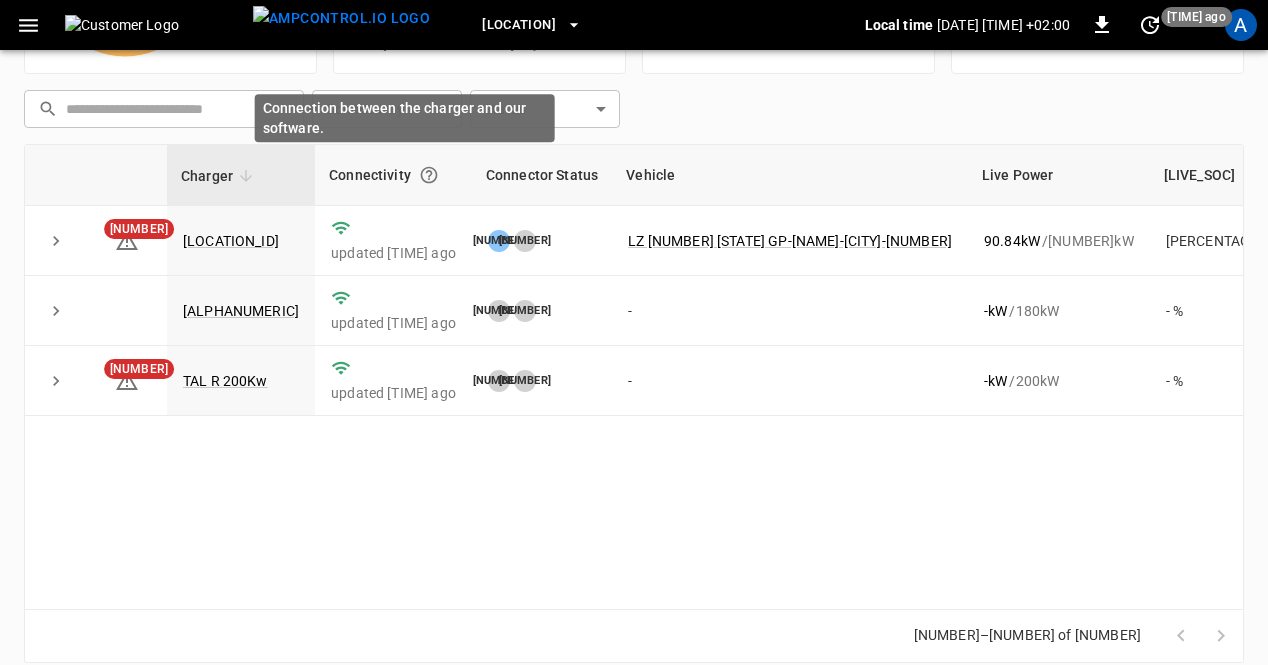 scroll, scrollTop: 240, scrollLeft: 0, axis: vertical 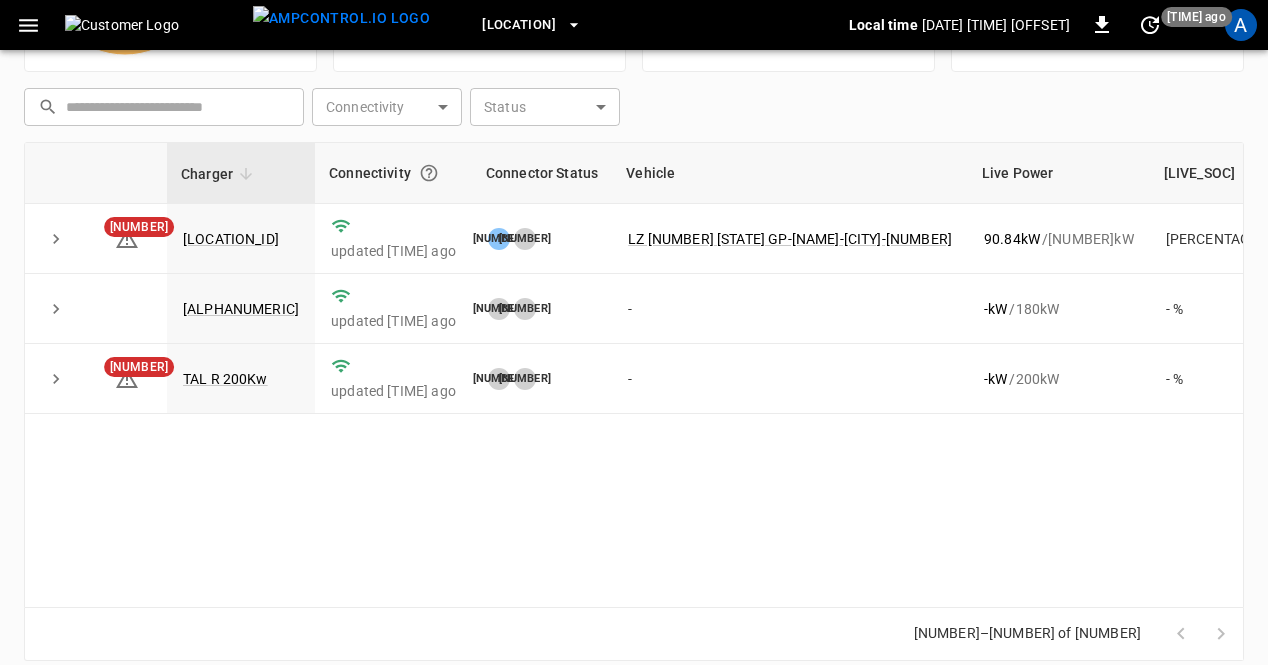 click on "TAL R 200Kw" at bounding box center [225, 379] 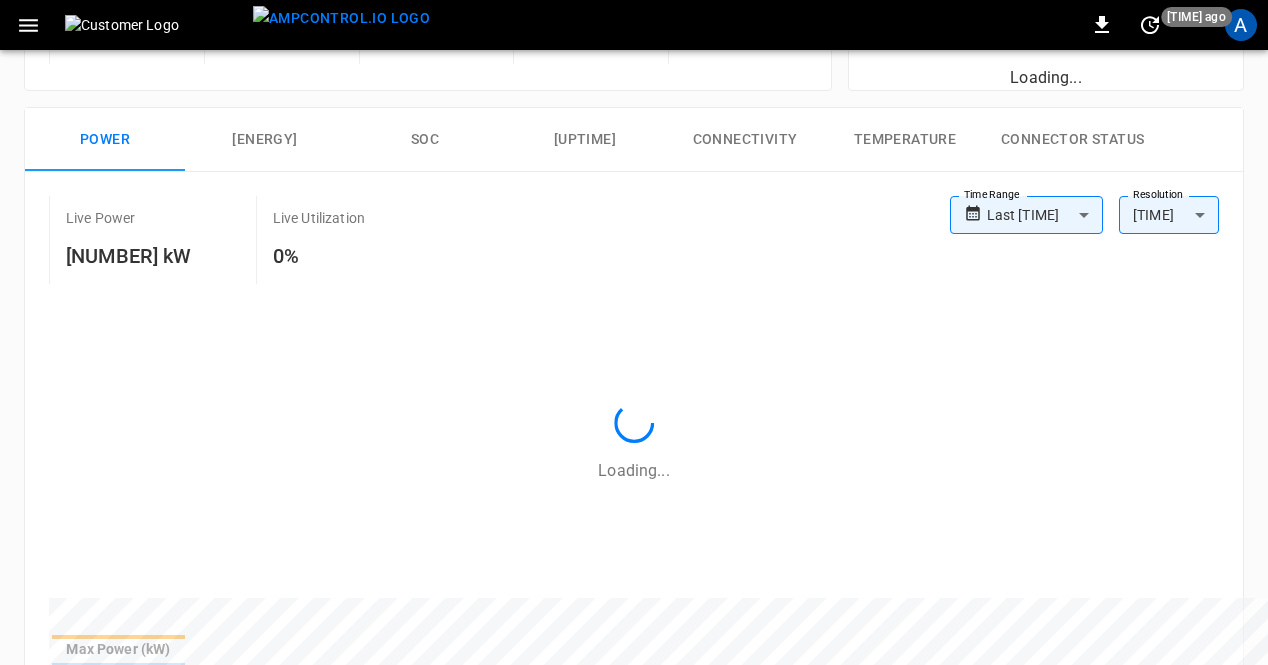scroll, scrollTop: 0, scrollLeft: 0, axis: both 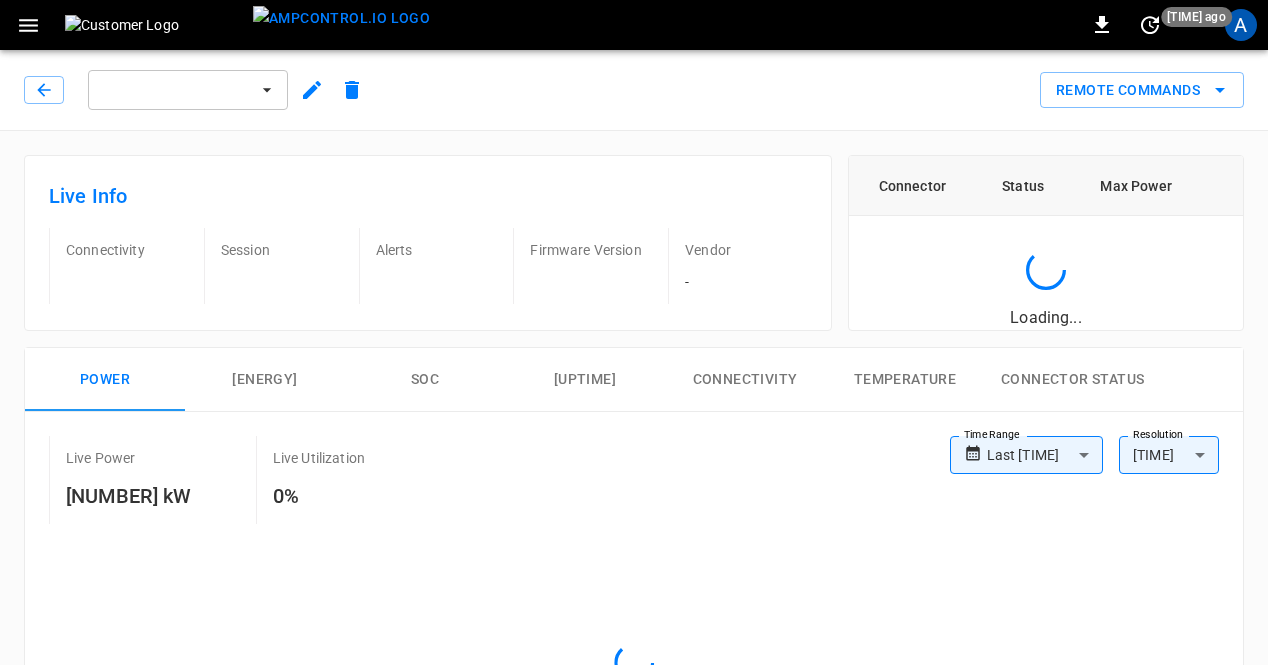 click at bounding box center (312, 90) 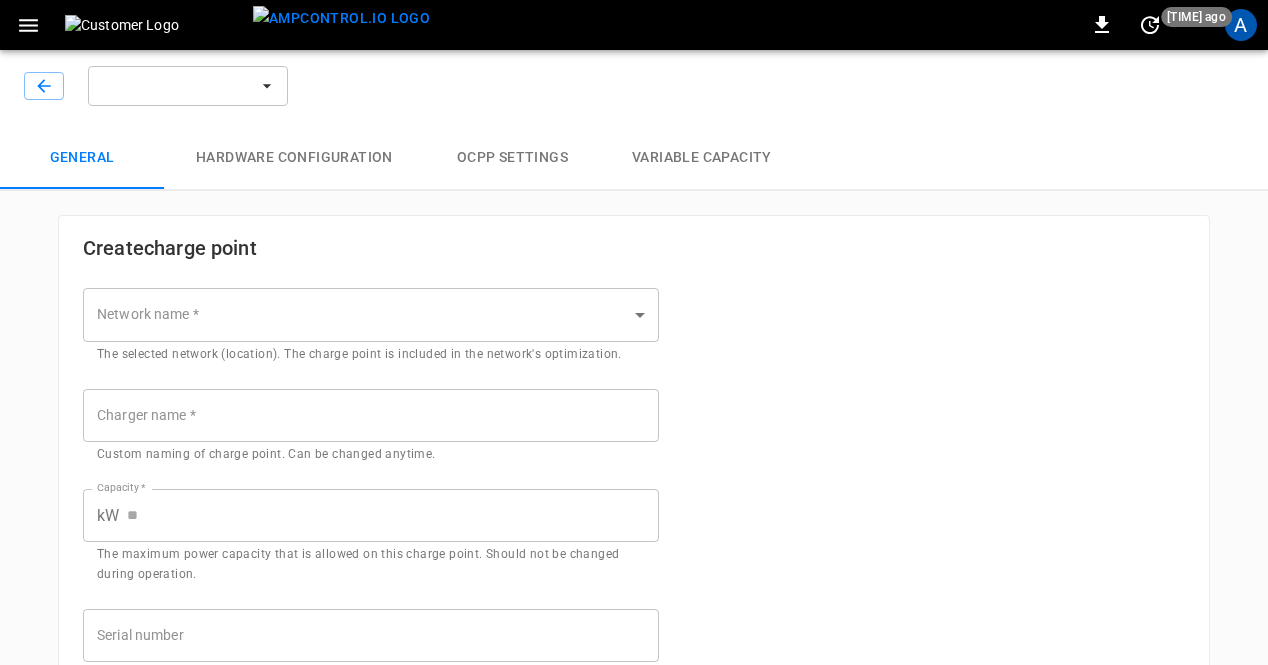 scroll, scrollTop: 3, scrollLeft: 0, axis: vertical 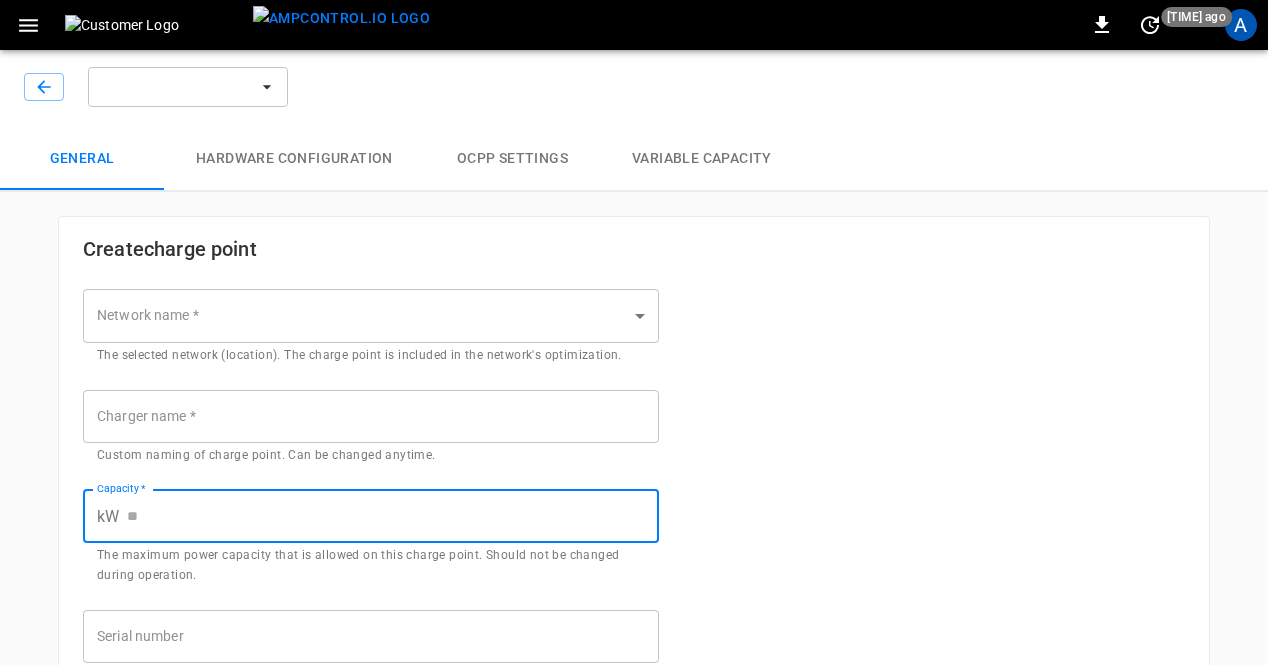 click on "Capacity   *" at bounding box center (393, 516) 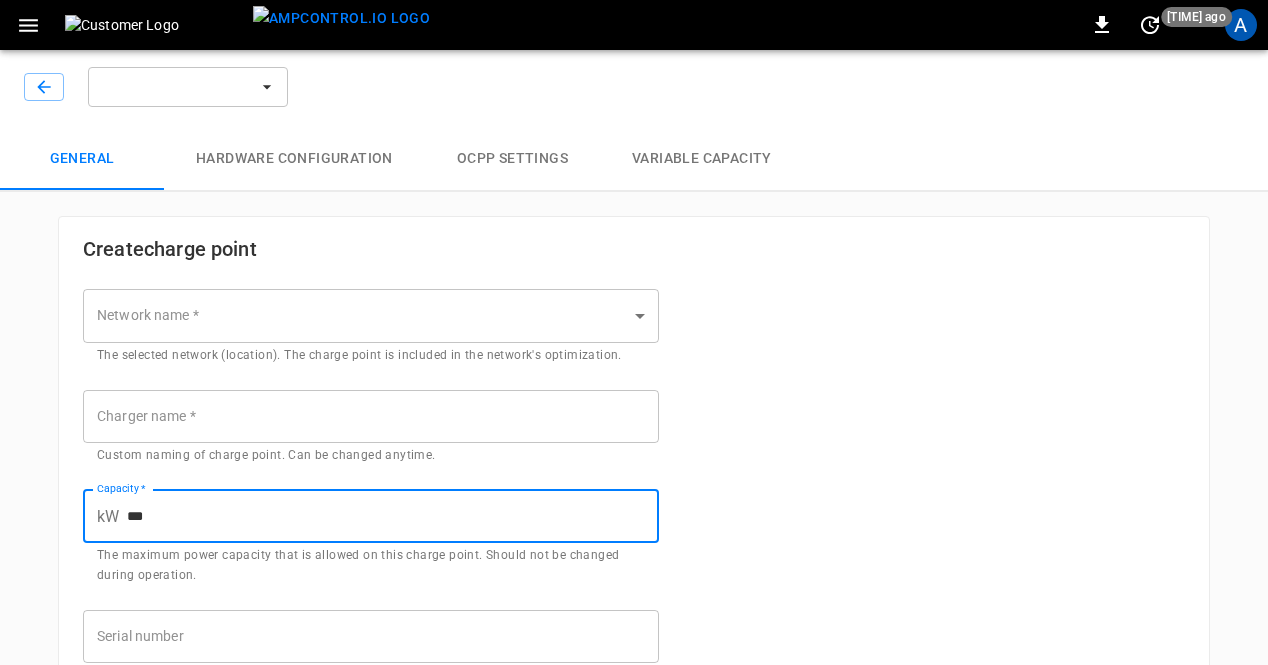 scroll, scrollTop: 0, scrollLeft: 0, axis: both 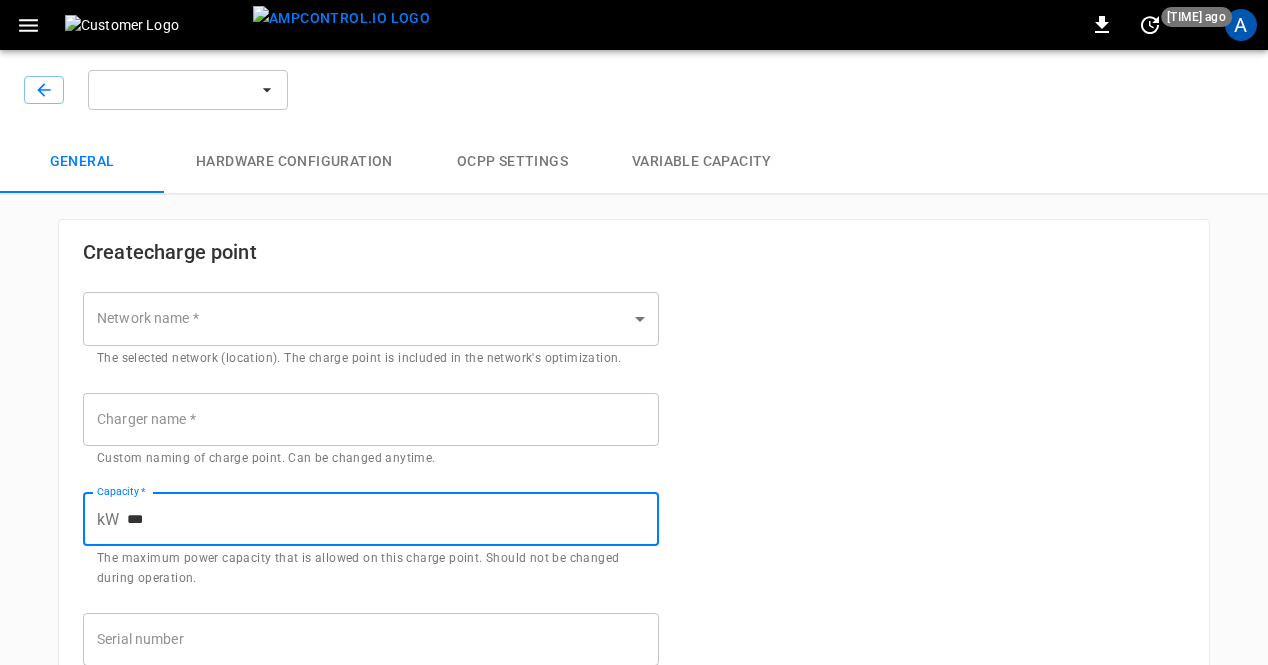 type on "***" 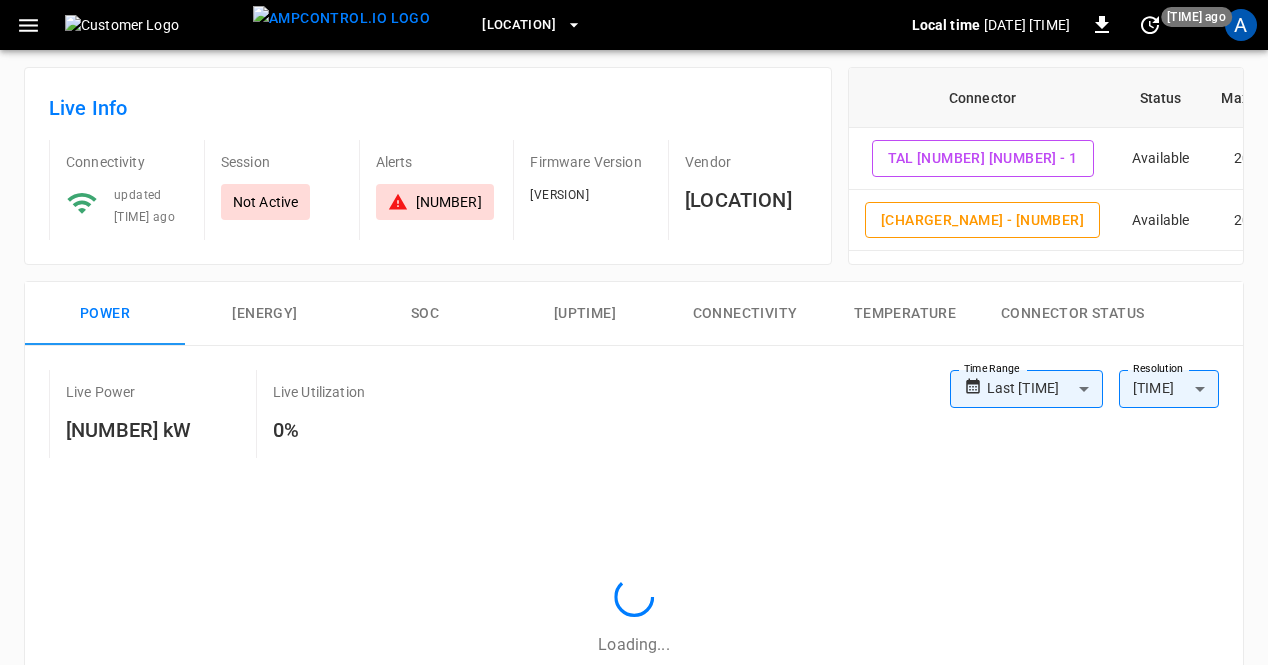 scroll, scrollTop: 0, scrollLeft: 0, axis: both 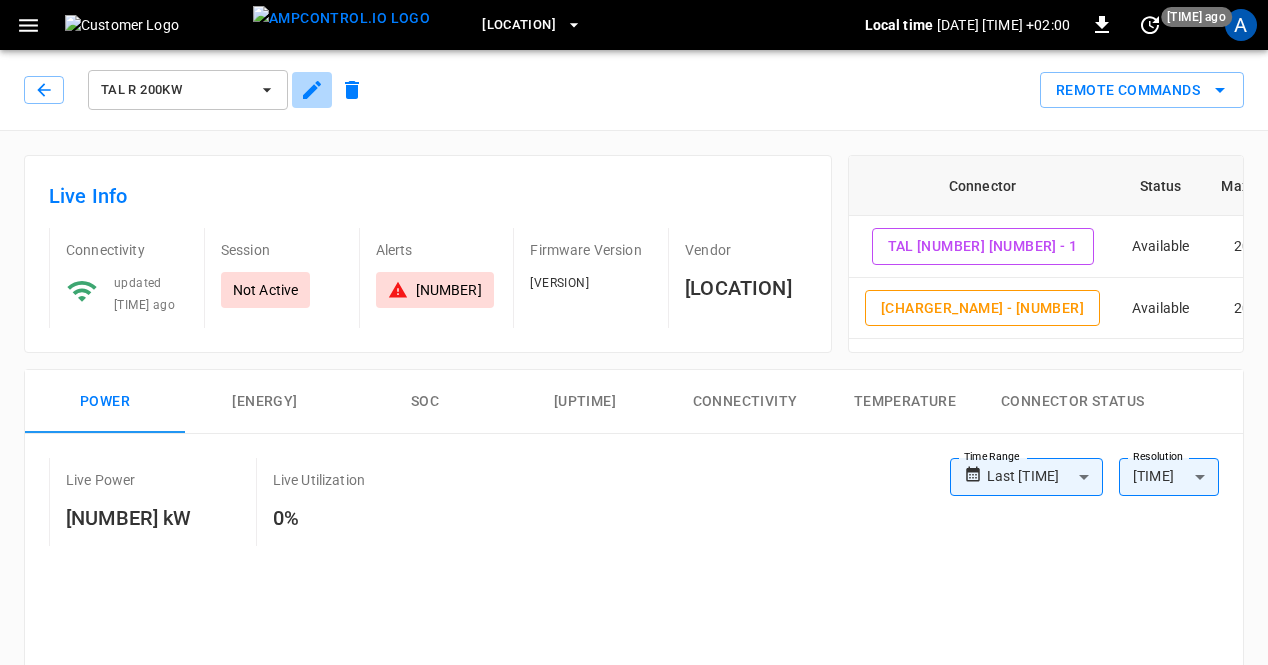 click at bounding box center (312, 90) 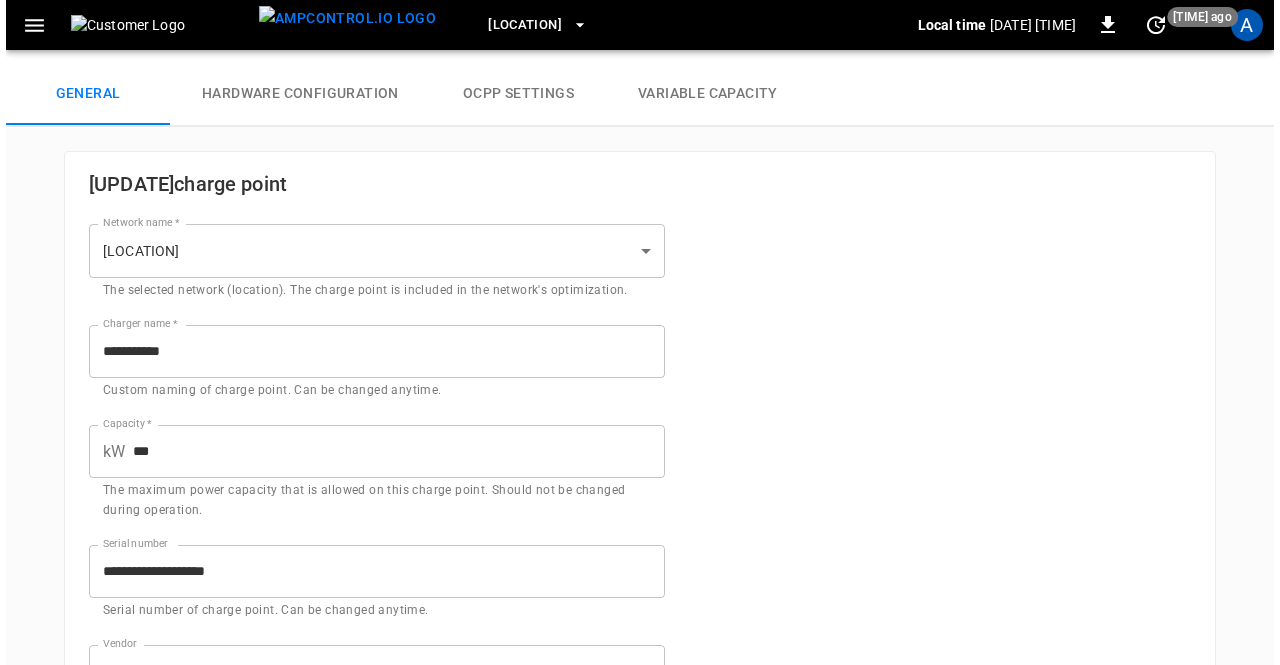scroll, scrollTop: 0, scrollLeft: 0, axis: both 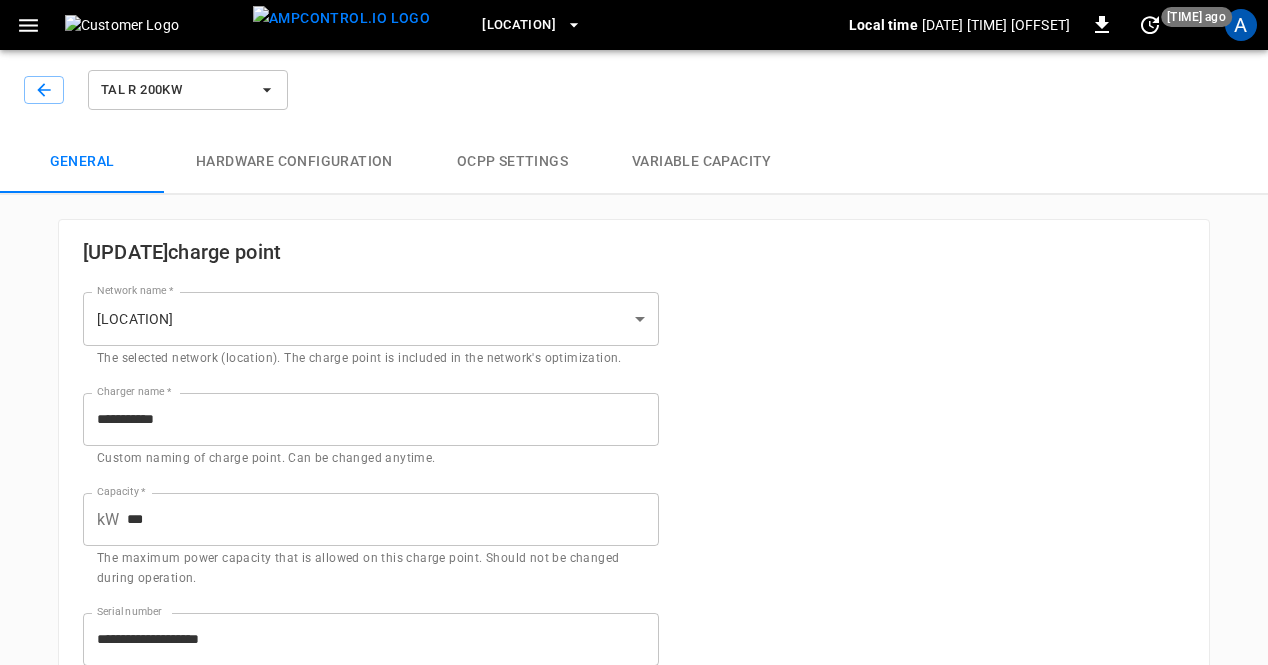 click at bounding box center (44, 90) 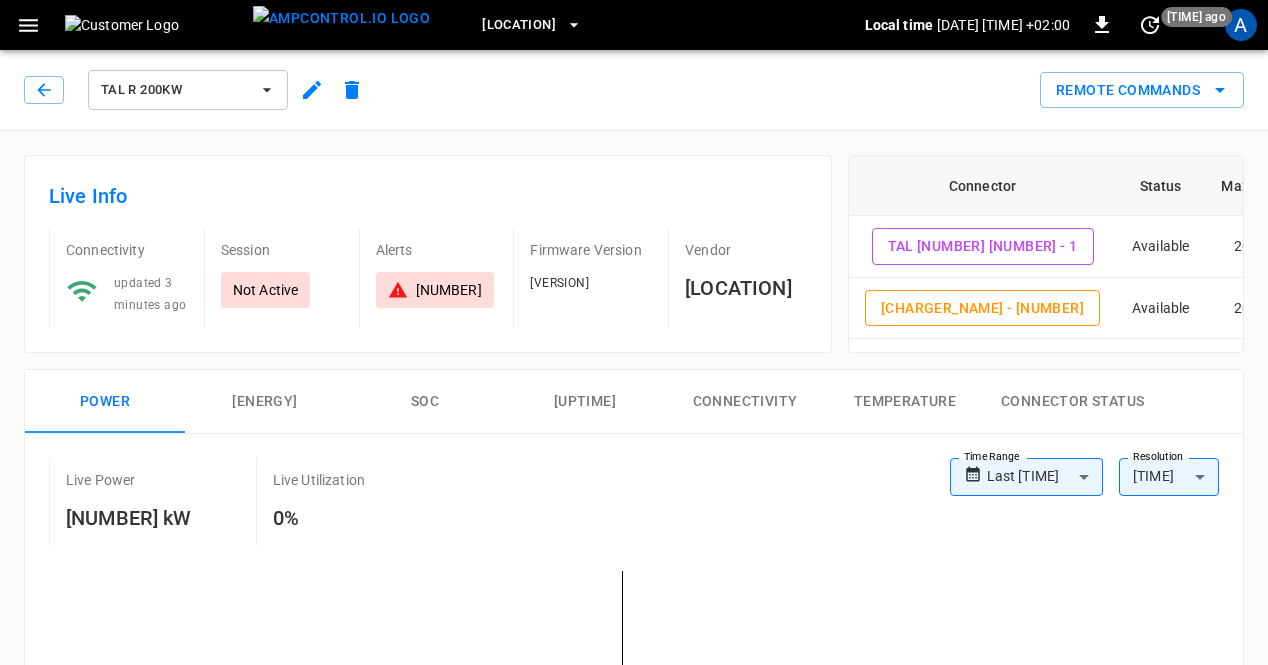 click at bounding box center [28, 25] 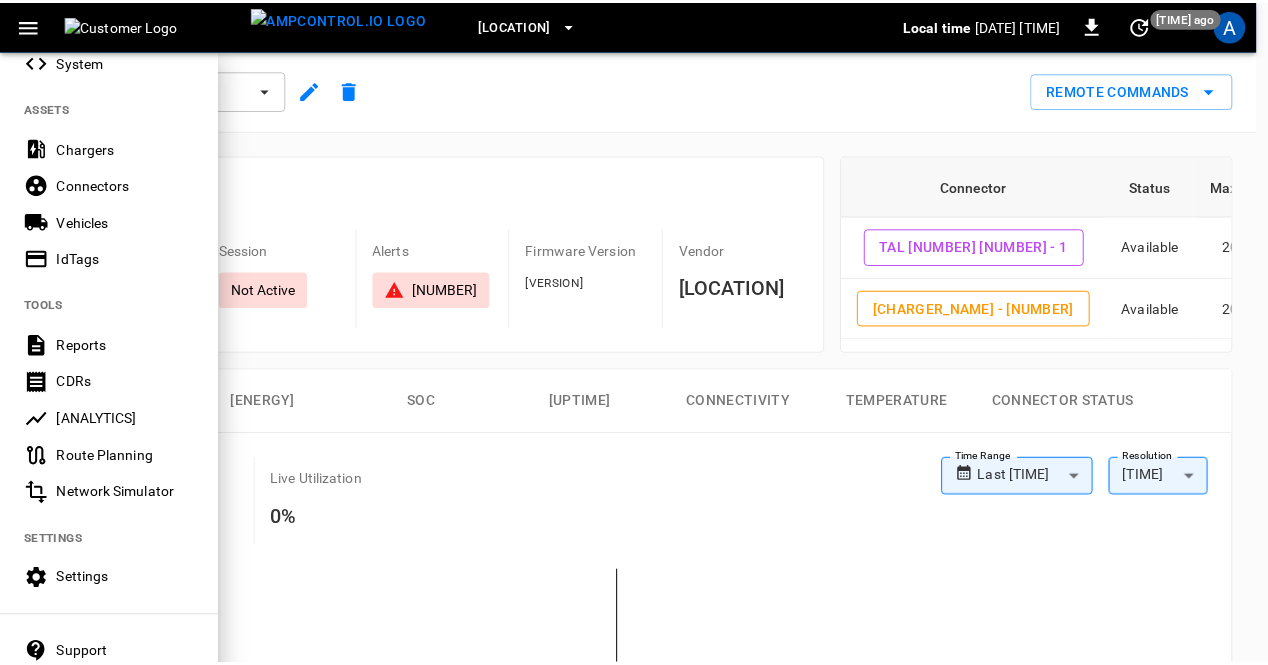 scroll, scrollTop: 473, scrollLeft: 0, axis: vertical 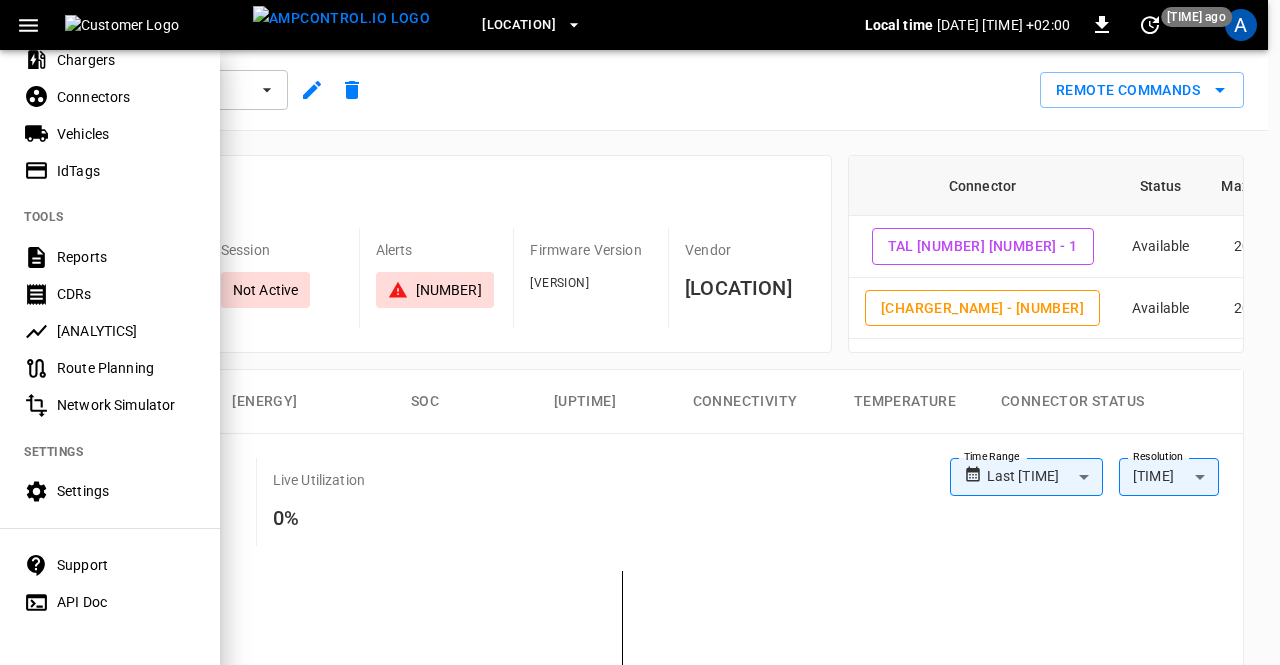 click on "Settings" at bounding box center [110, 491] 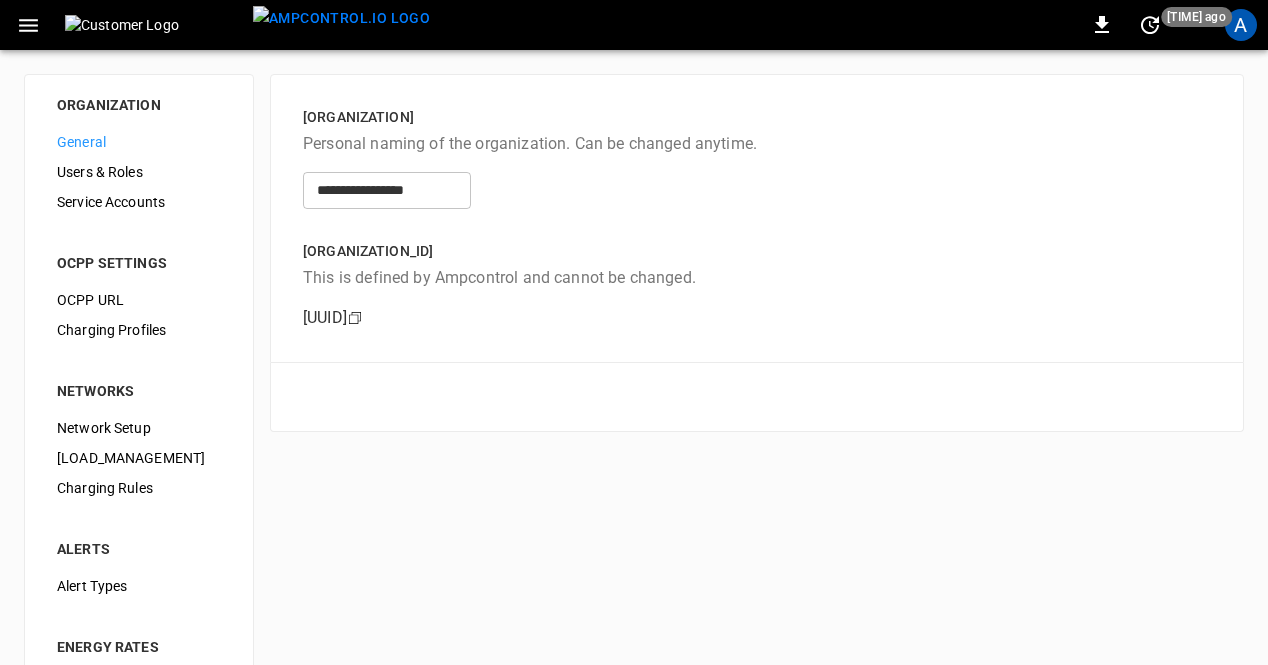 click on "Network Setup" at bounding box center (139, 142) 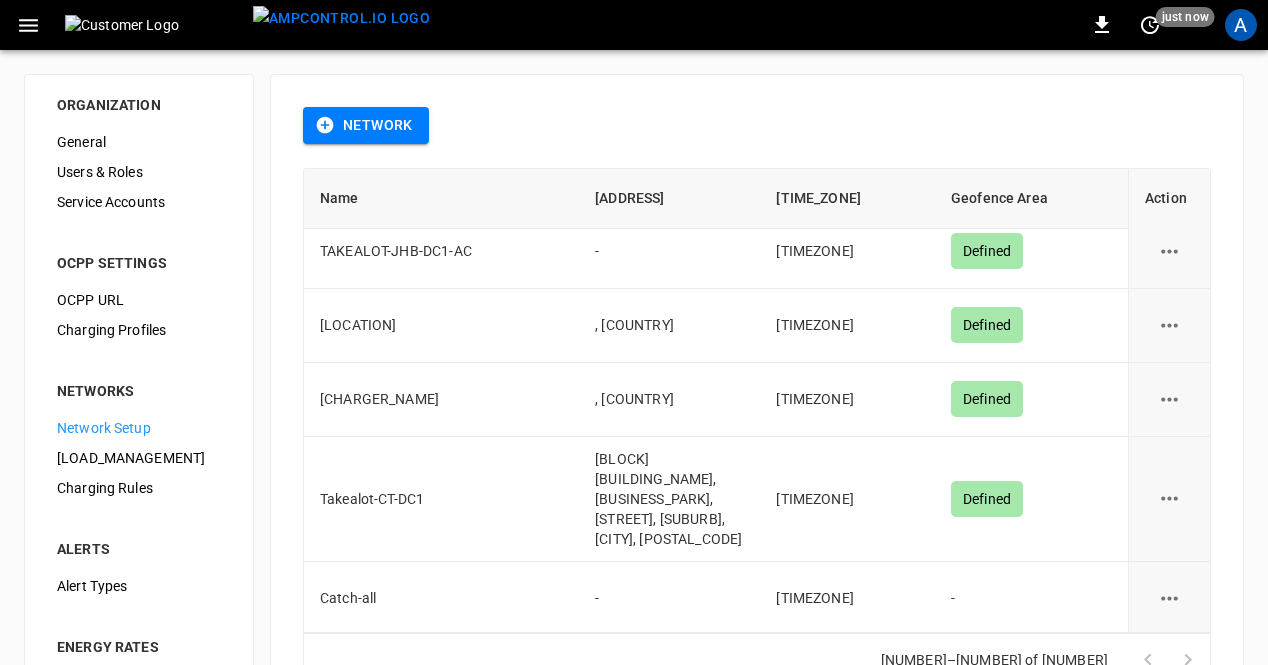 scroll, scrollTop: 0, scrollLeft: 0, axis: both 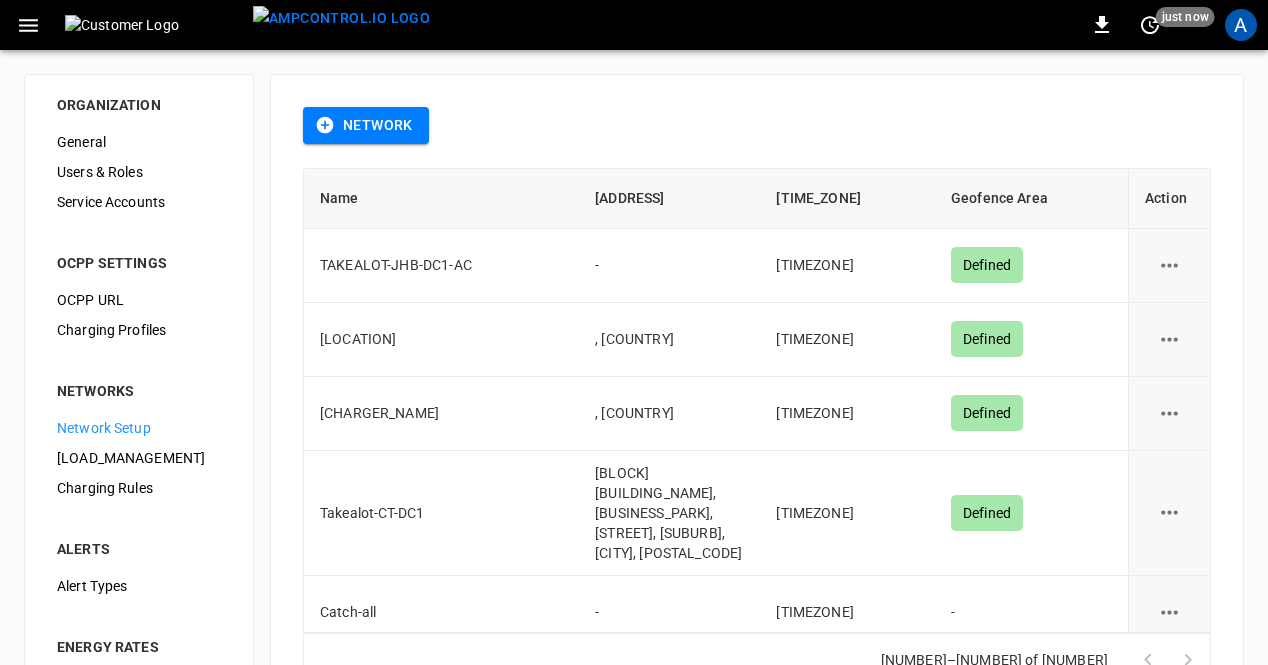 click at bounding box center [1169, 265] 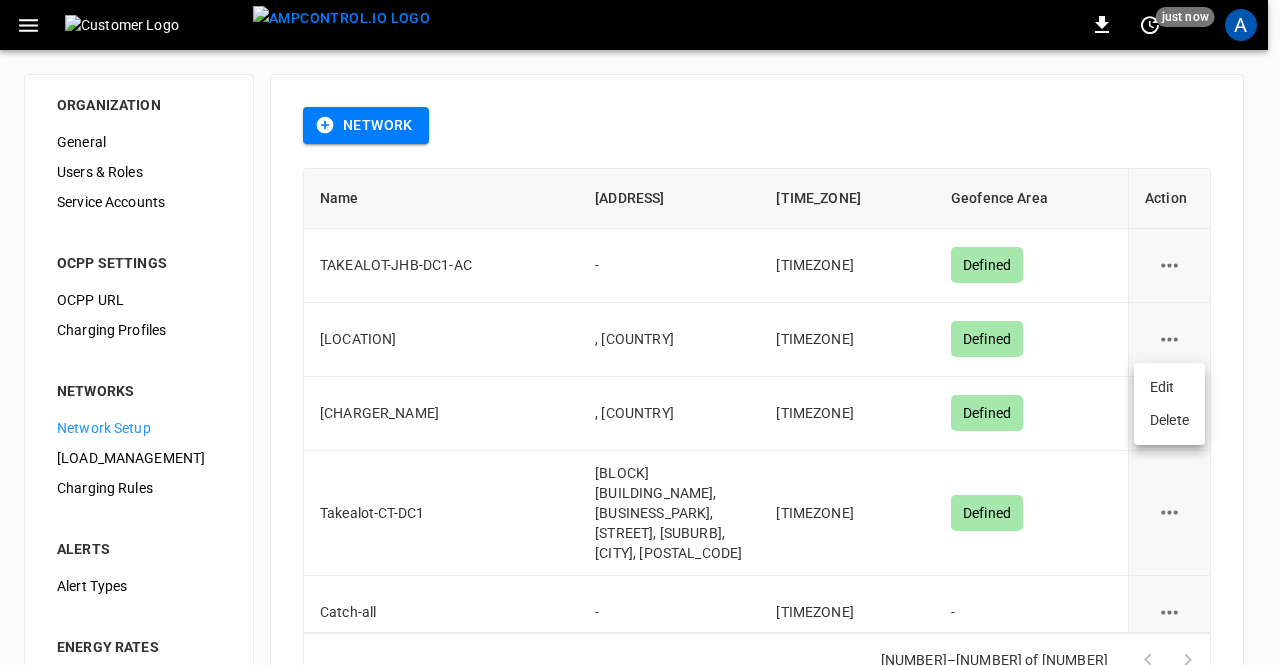 click on "Edit" at bounding box center [1169, 387] 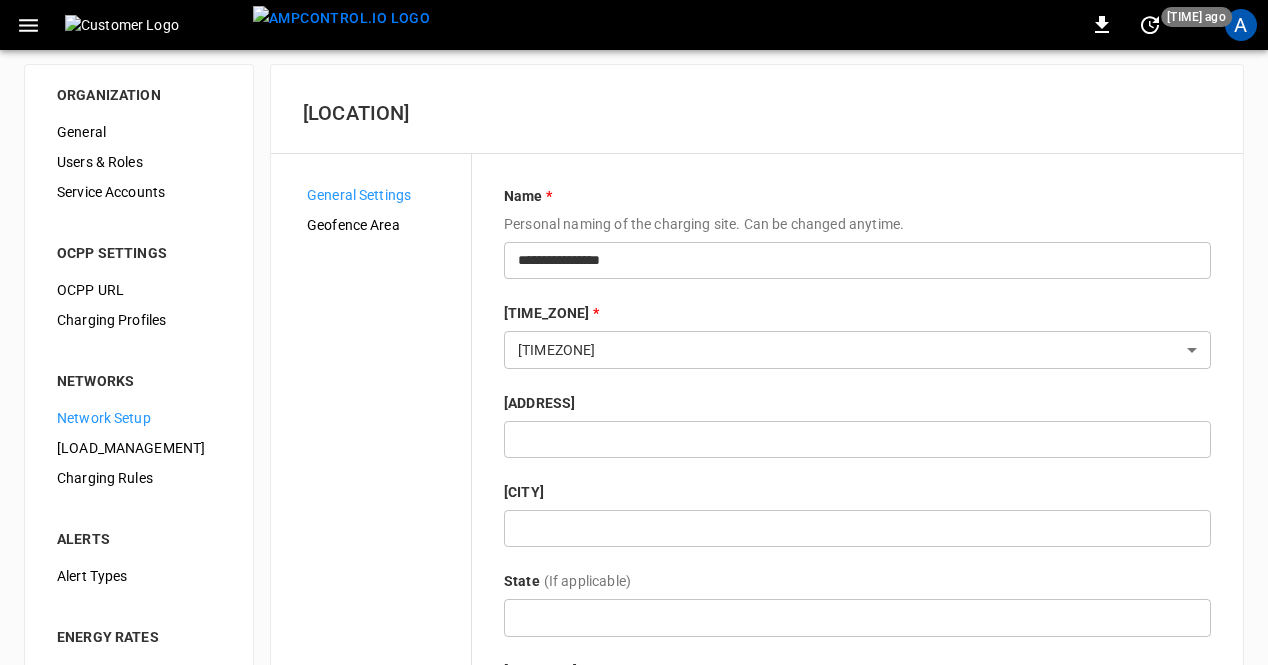 scroll, scrollTop: 10, scrollLeft: 0, axis: vertical 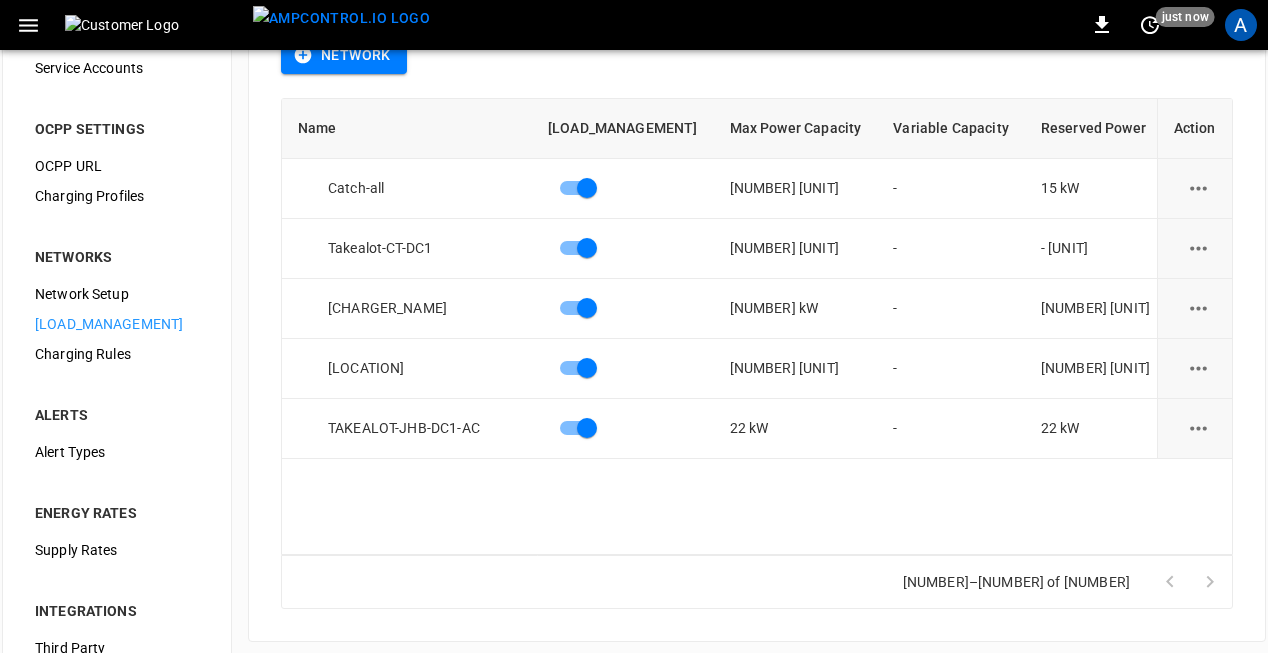 click at bounding box center (1198, 188) 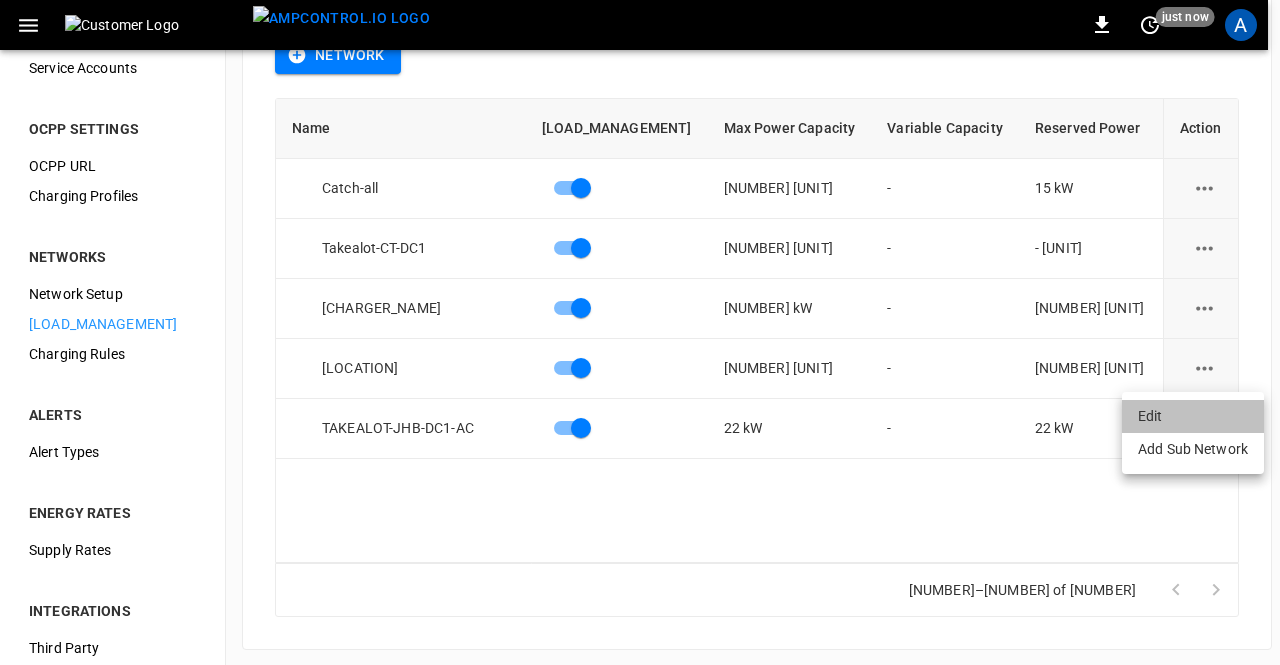 click on "Edit" at bounding box center (1193, 416) 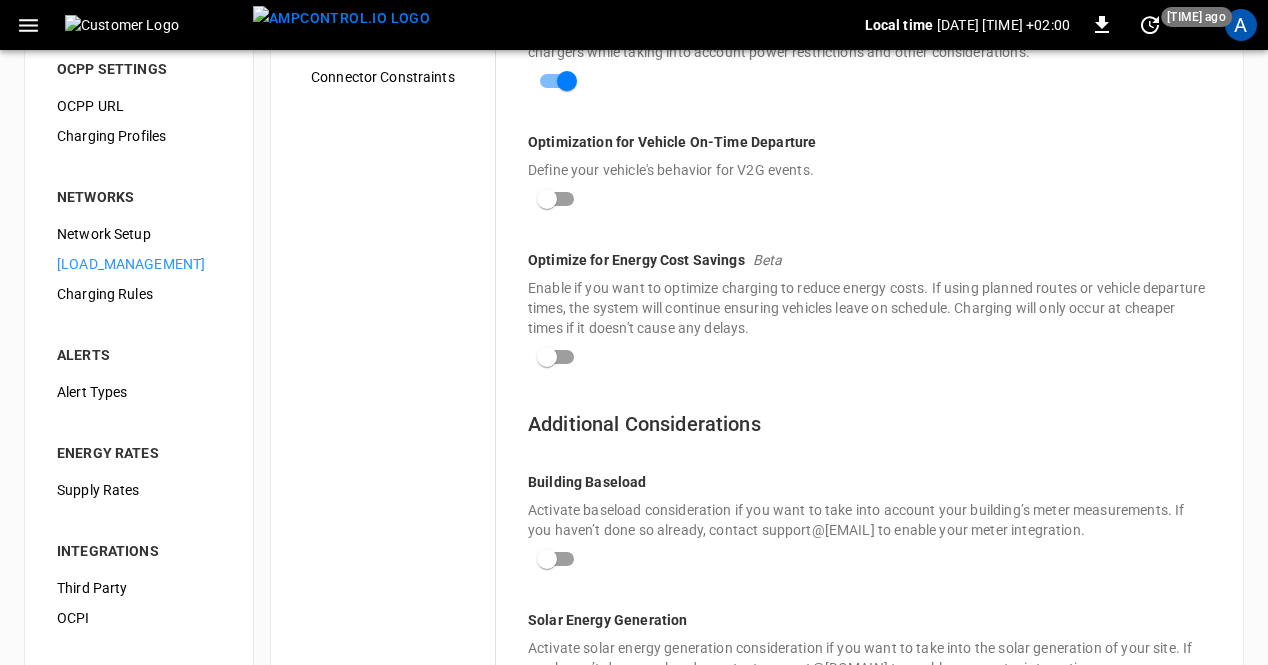 scroll, scrollTop: 0, scrollLeft: 0, axis: both 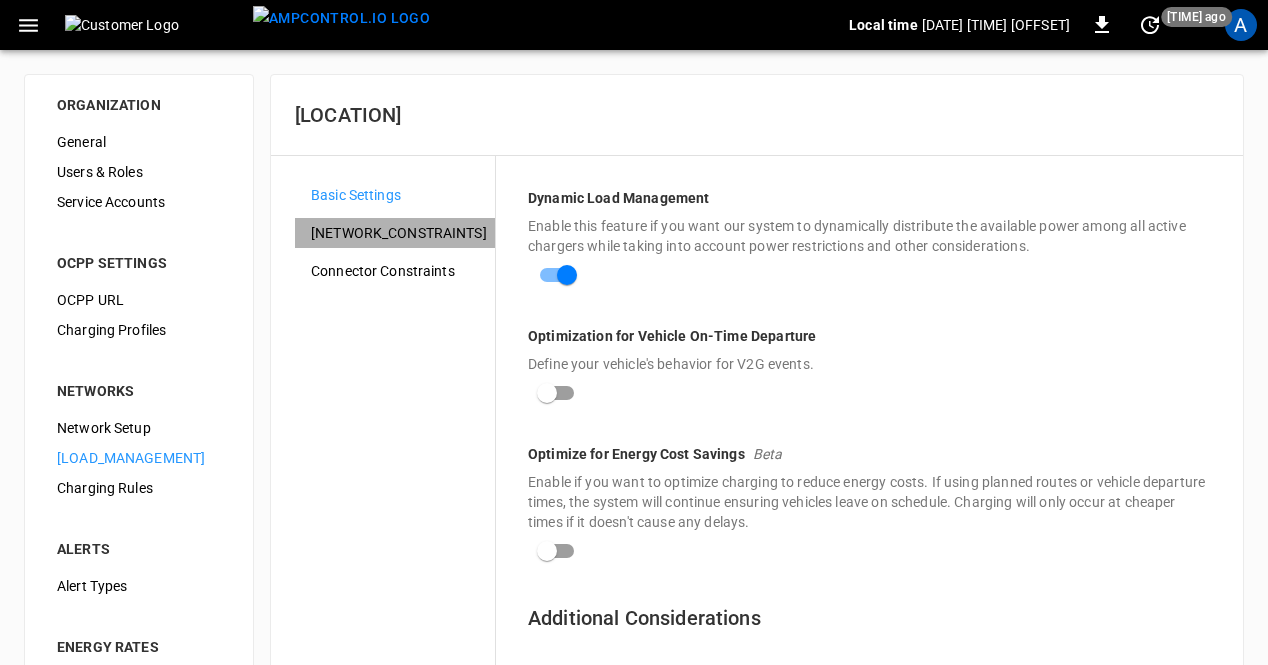 click on "[NETWORK_CONSTRAINTS]" at bounding box center (395, 195) 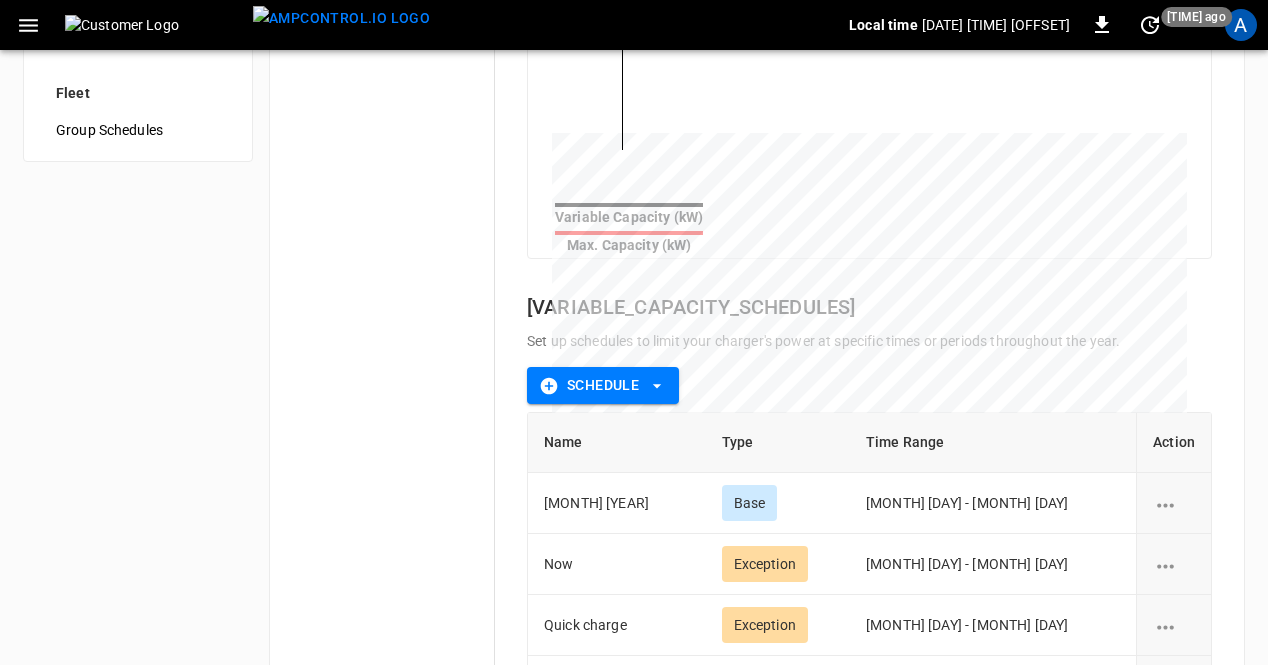 scroll, scrollTop: 934, scrollLeft: 0, axis: vertical 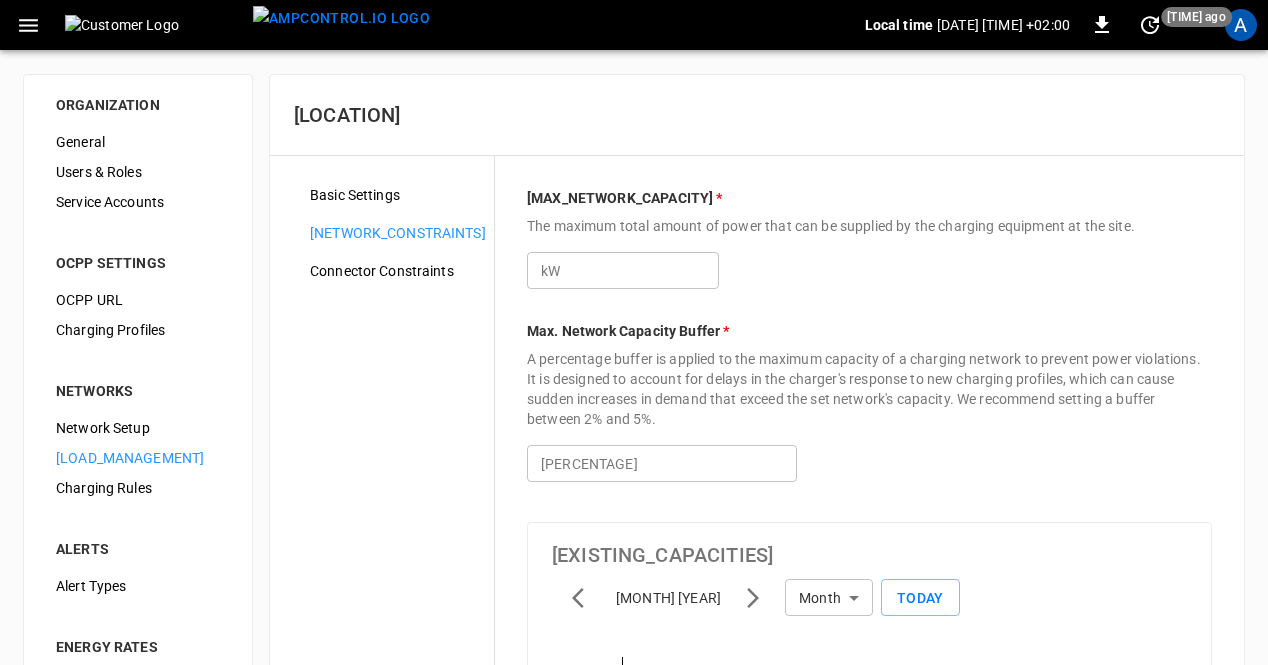 click on "Connector Constraints" at bounding box center [394, 195] 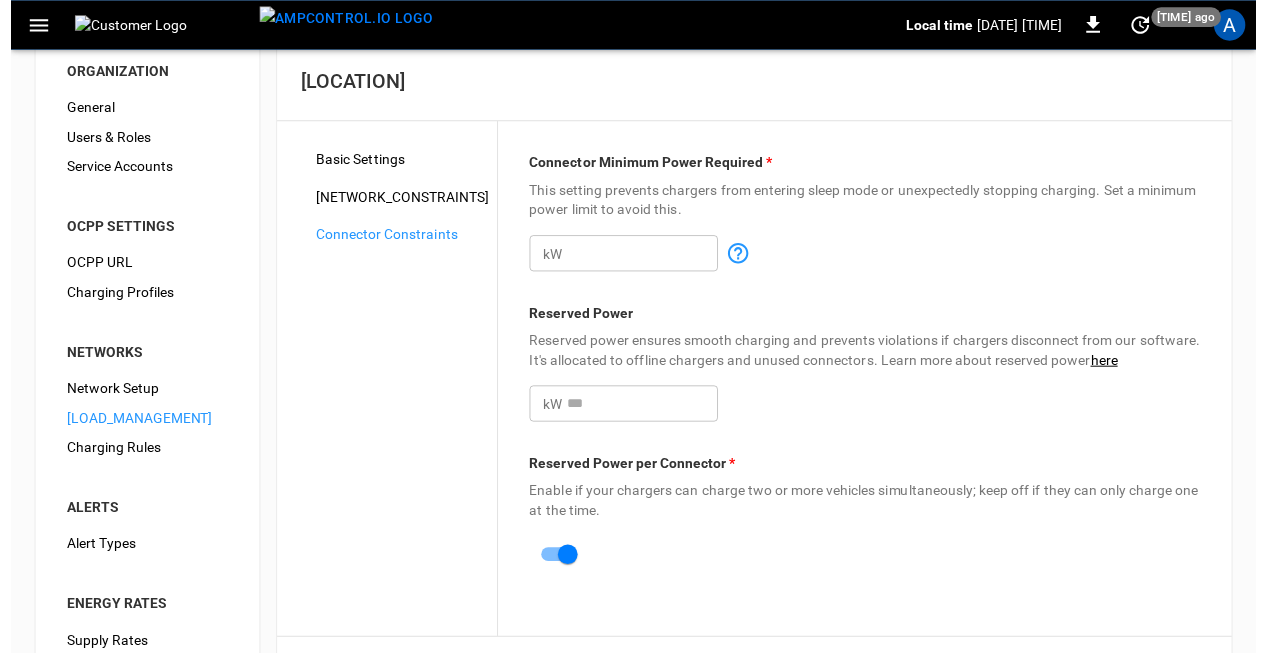 scroll, scrollTop: 0, scrollLeft: 0, axis: both 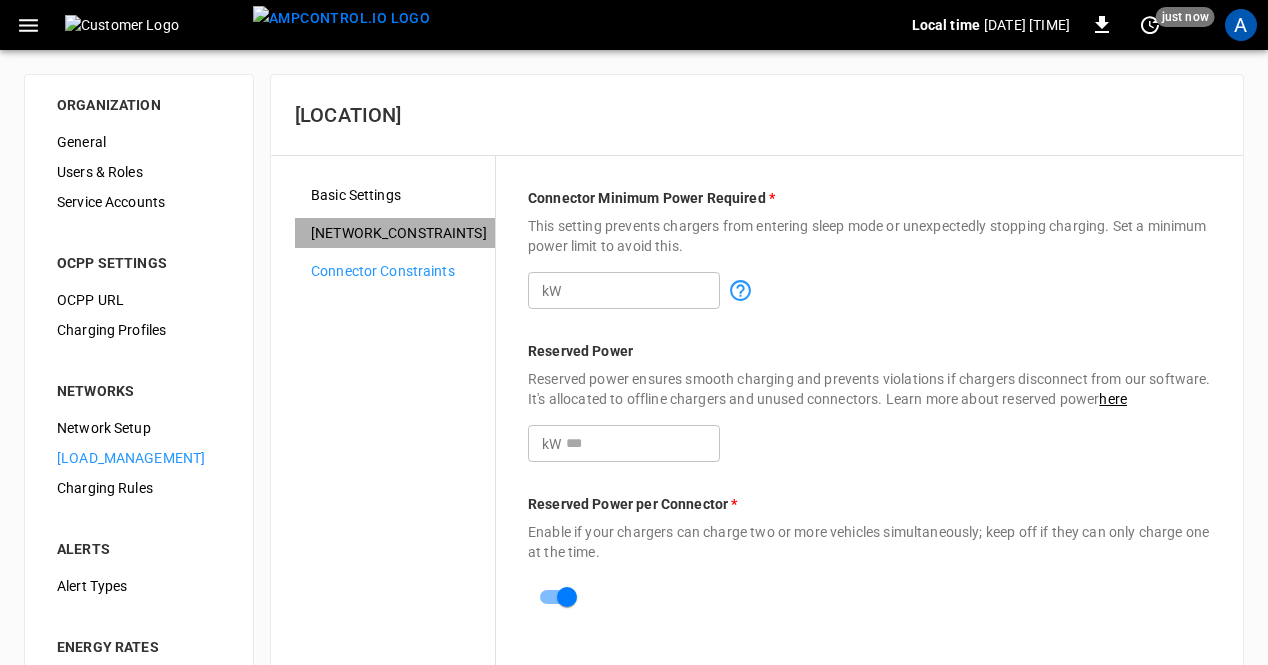 click on "[NETWORK_CONSTRAINTS]" at bounding box center [395, 195] 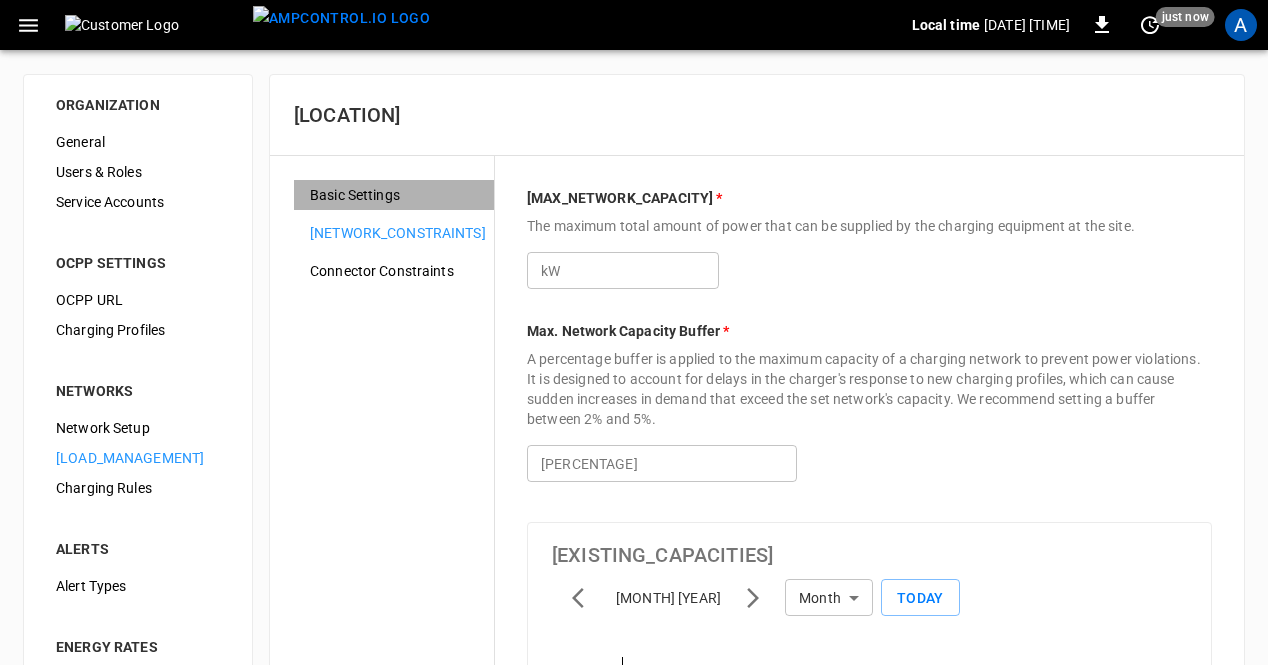 click on "Basic Settings" at bounding box center (394, 195) 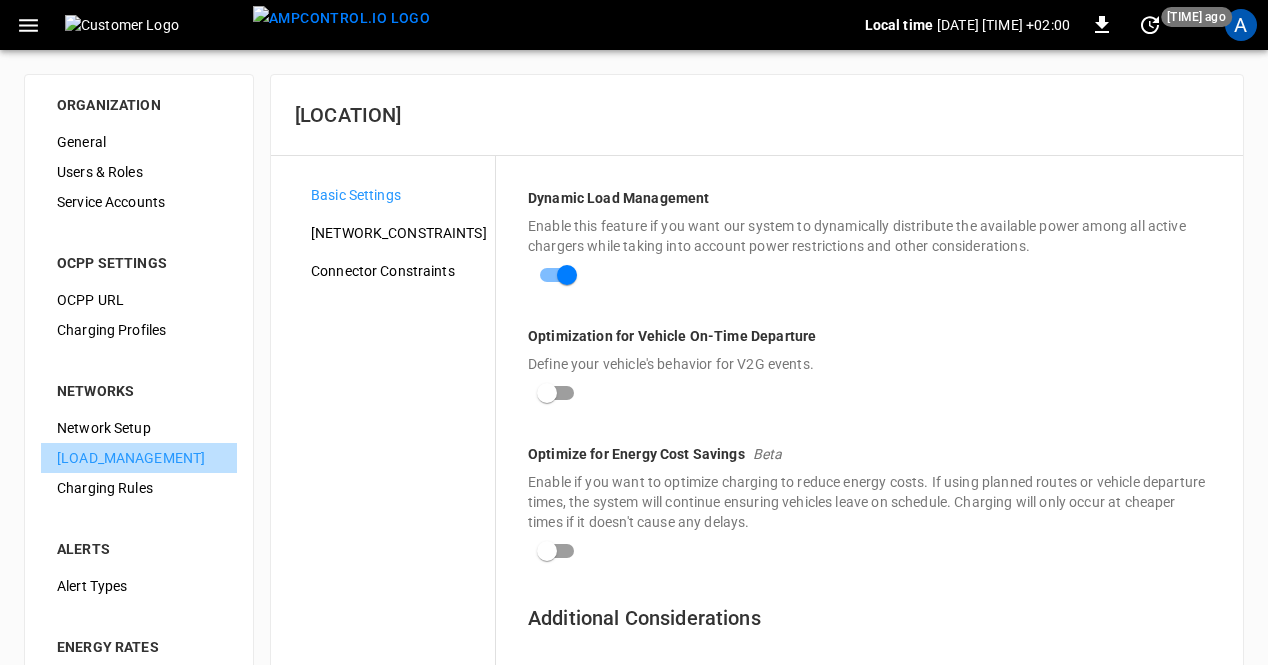 click on "[LOAD_MANAGEMENT]" at bounding box center [139, 142] 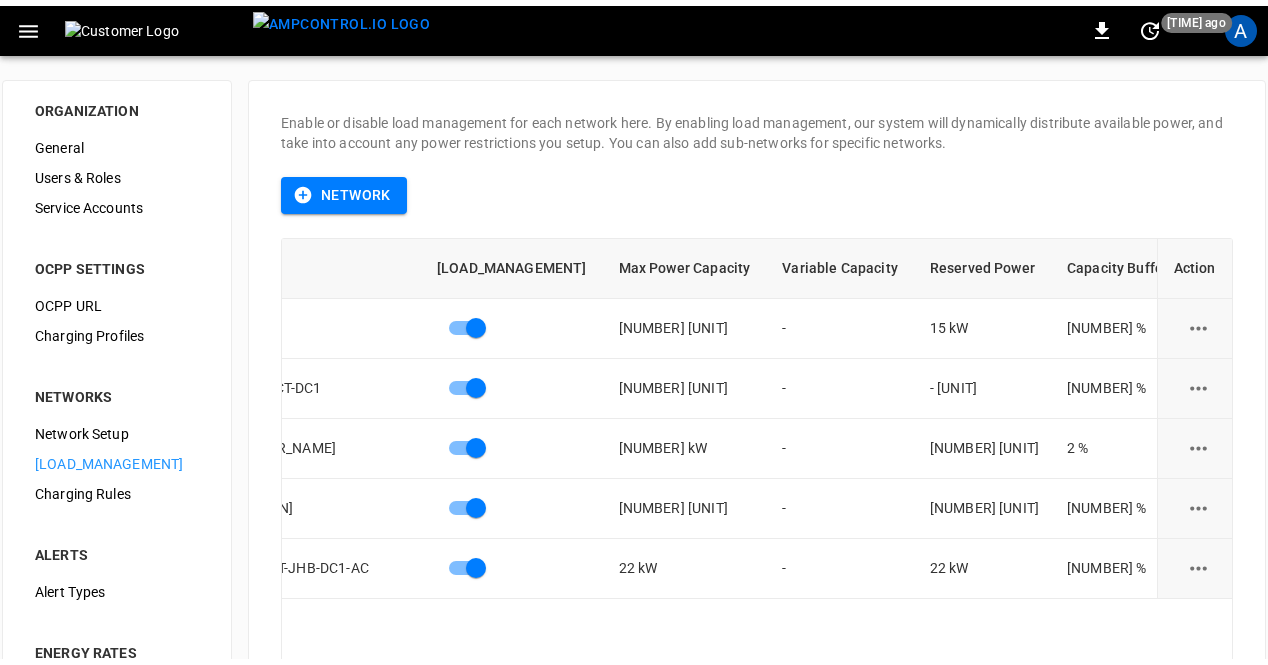 scroll, scrollTop: 0, scrollLeft: 115, axis: horizontal 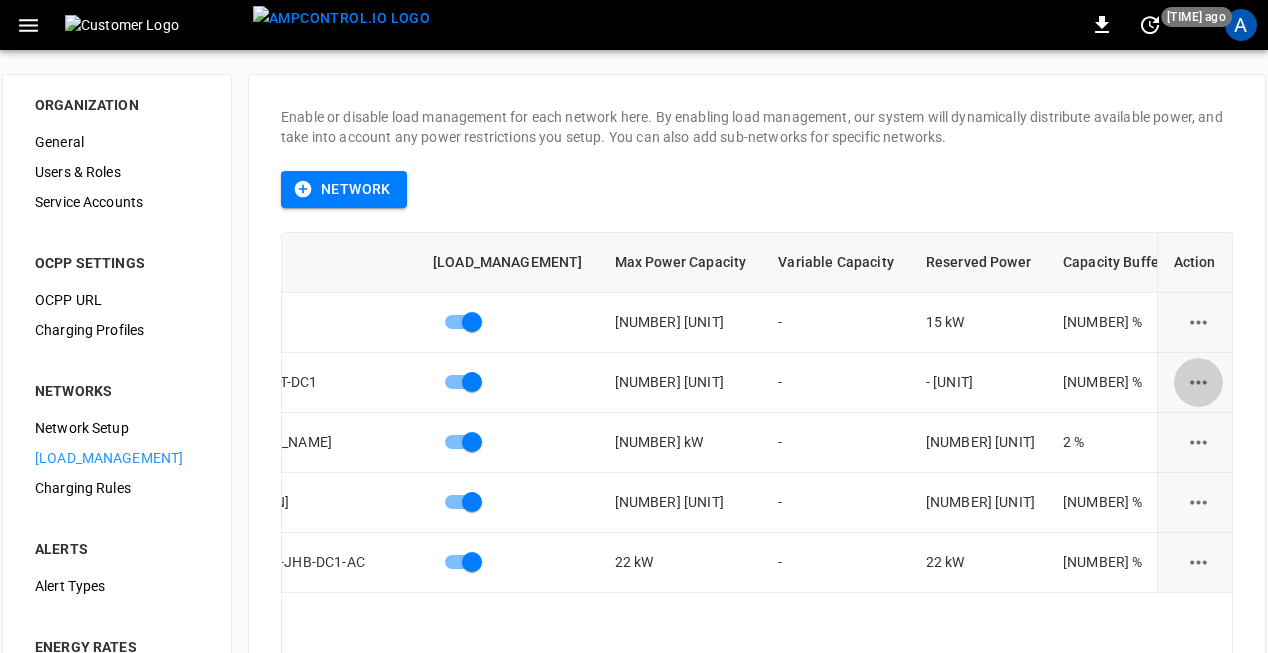 click at bounding box center [1198, 322] 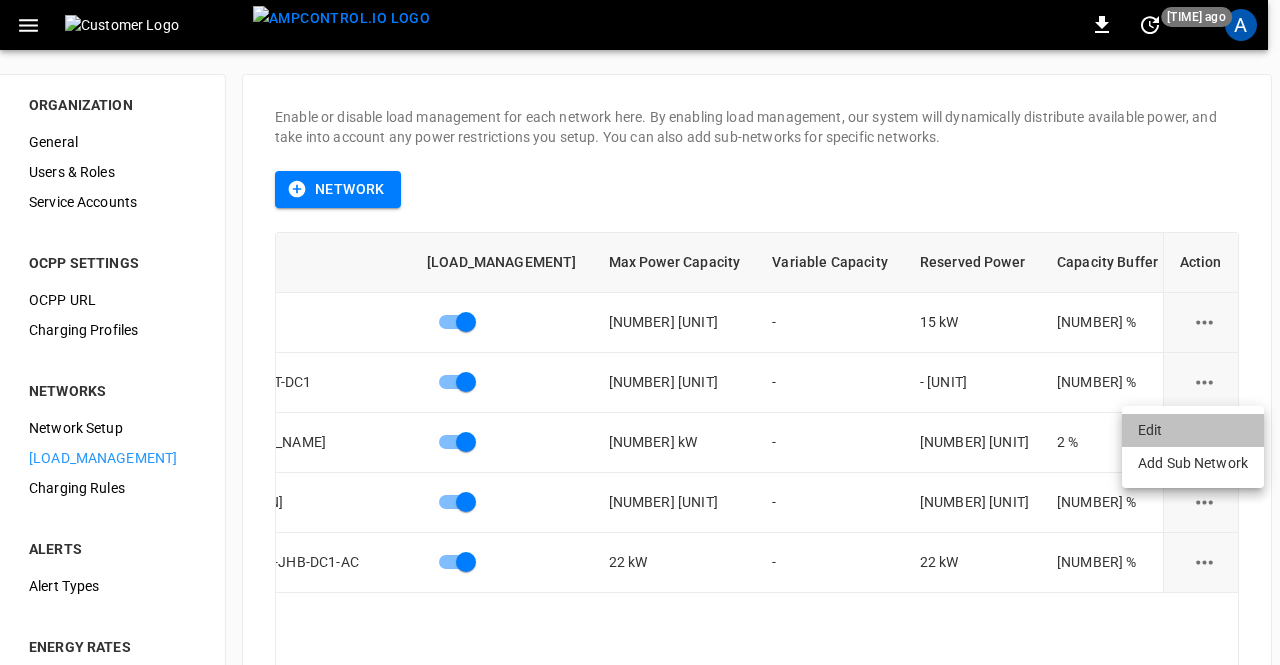 click on "Edit" at bounding box center (1193, 430) 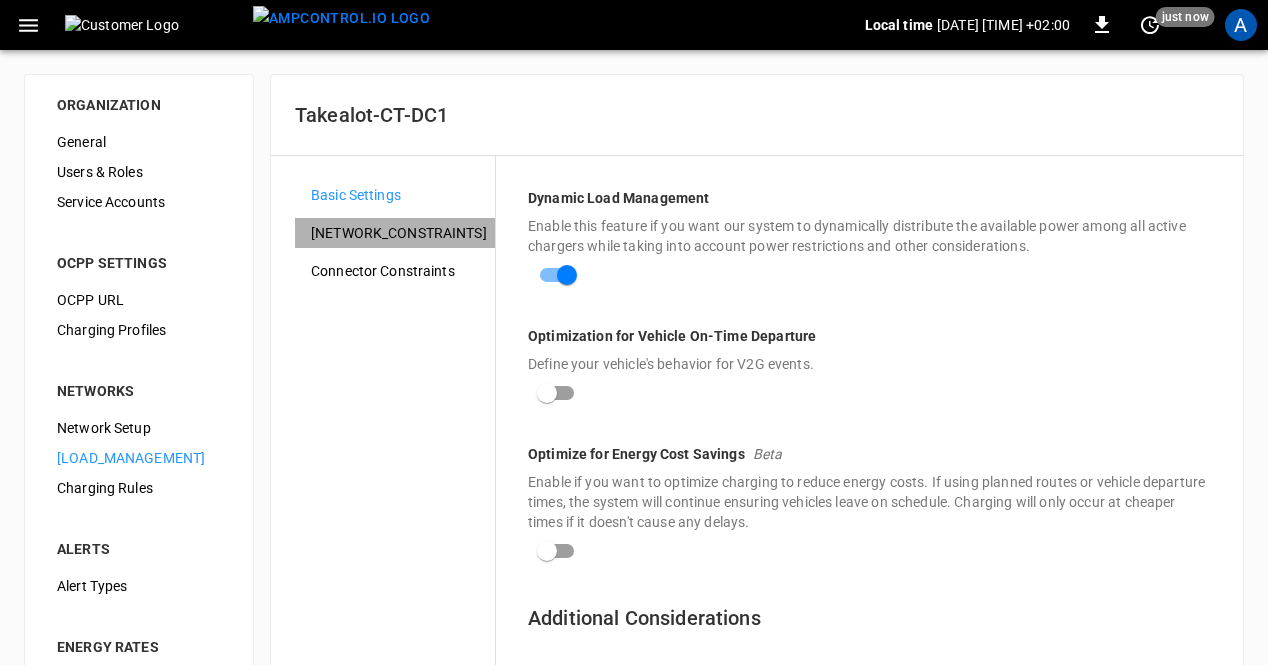 click on "[NETWORK_CONSTRAINTS]" at bounding box center (395, 195) 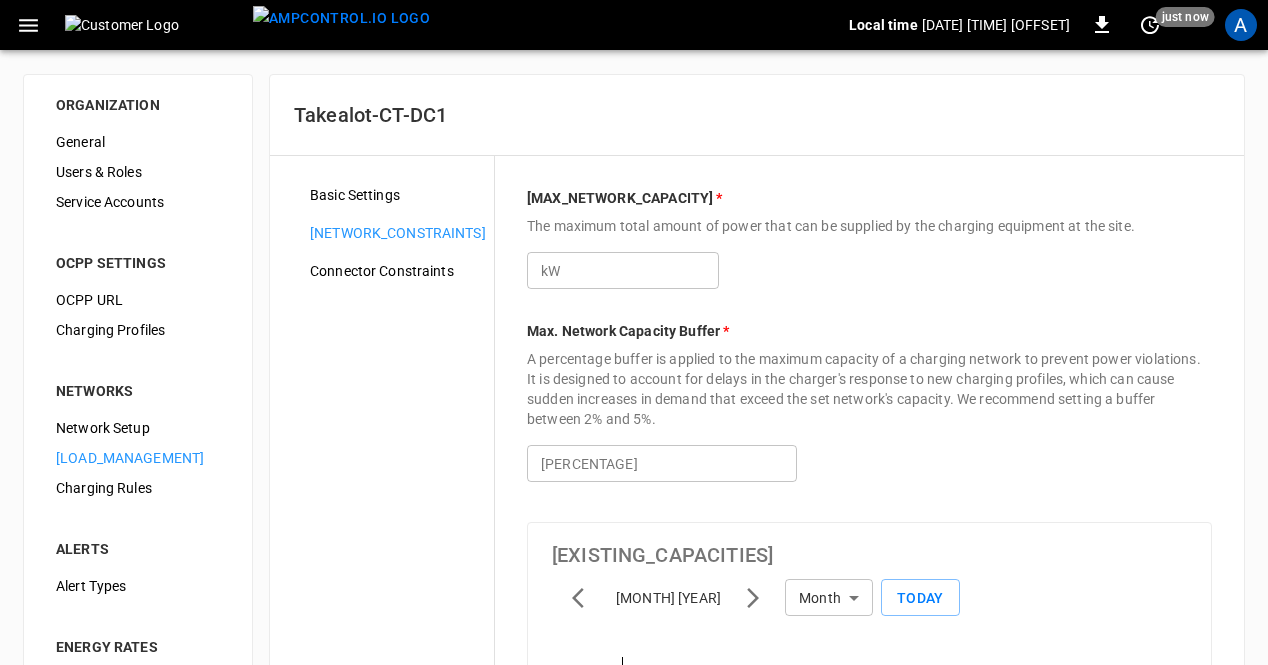 click on "Connector Constraints" at bounding box center (394, 195) 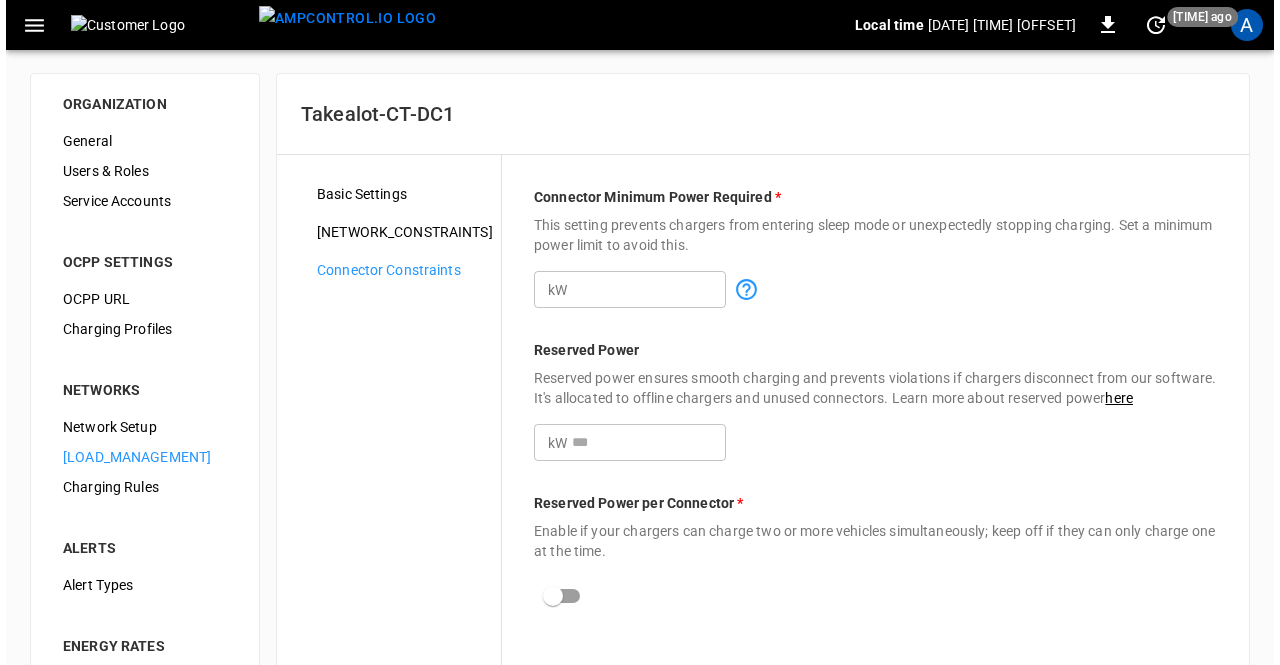 scroll, scrollTop: 0, scrollLeft: 0, axis: both 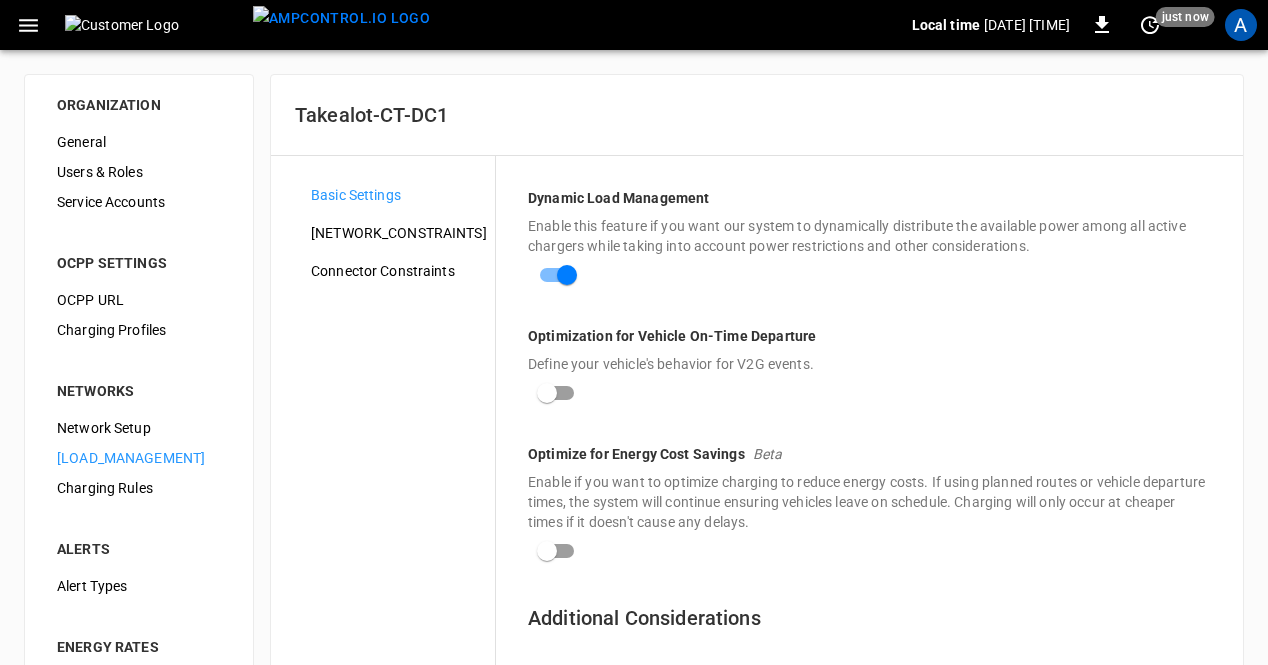 click at bounding box center [28, 25] 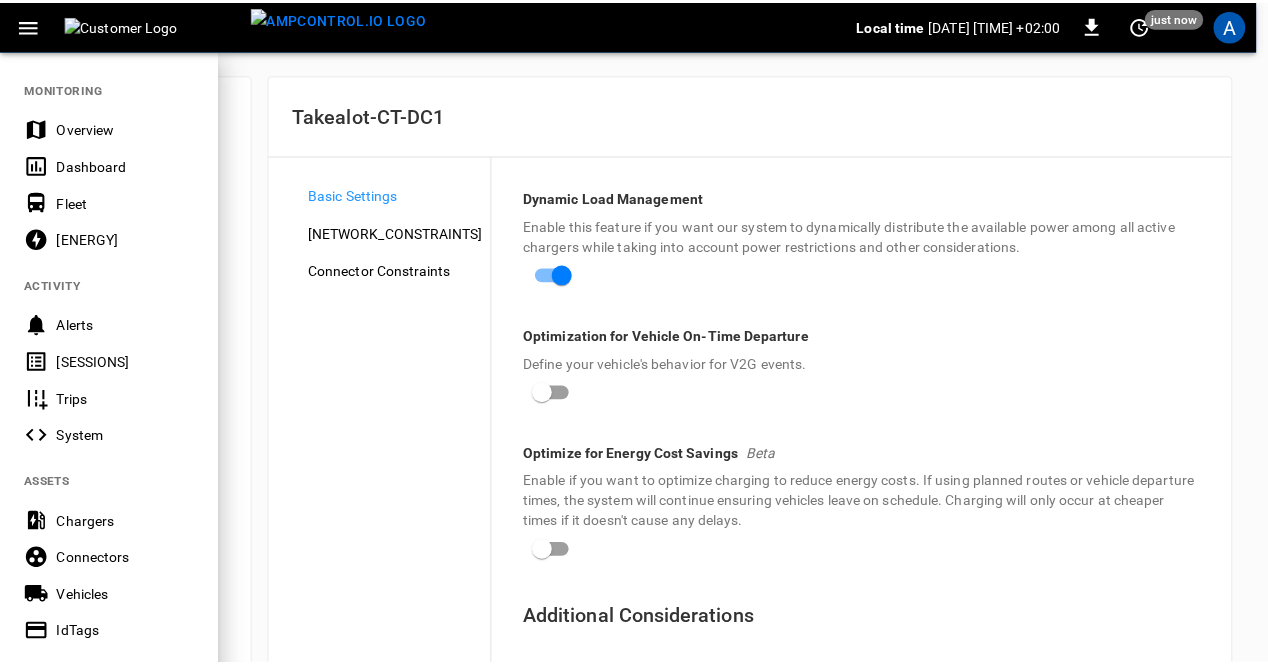 scroll, scrollTop: 473, scrollLeft: 0, axis: vertical 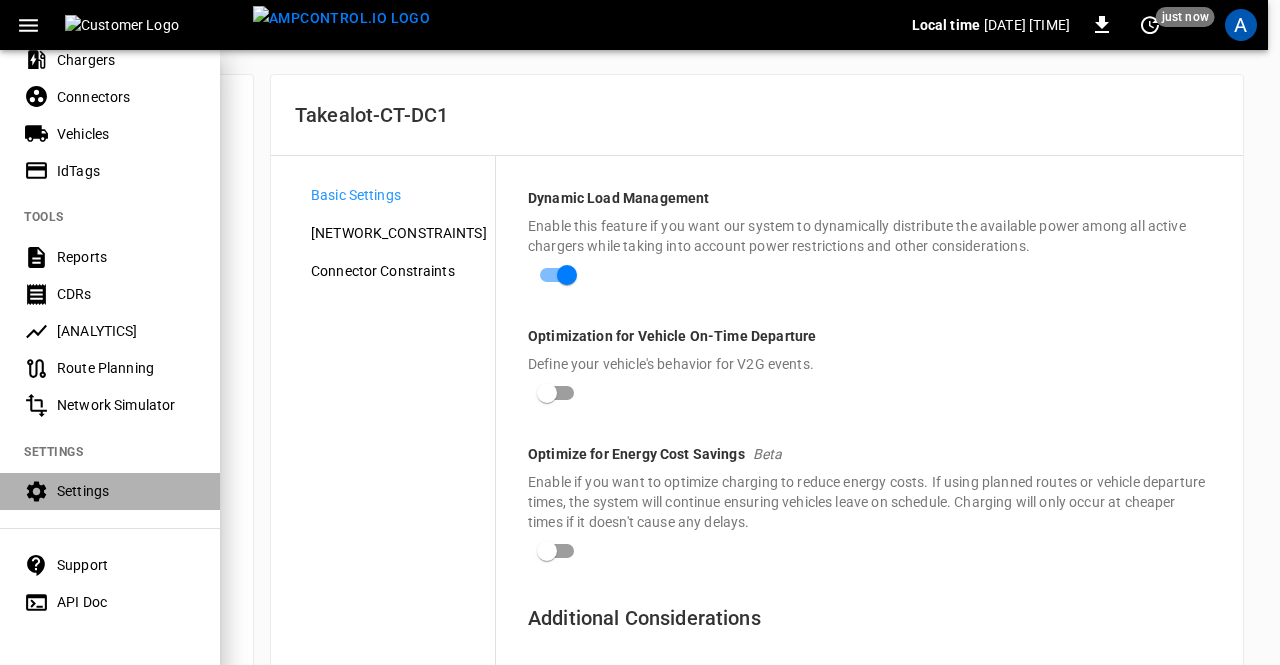 click on "Settings" at bounding box center (126, 491) 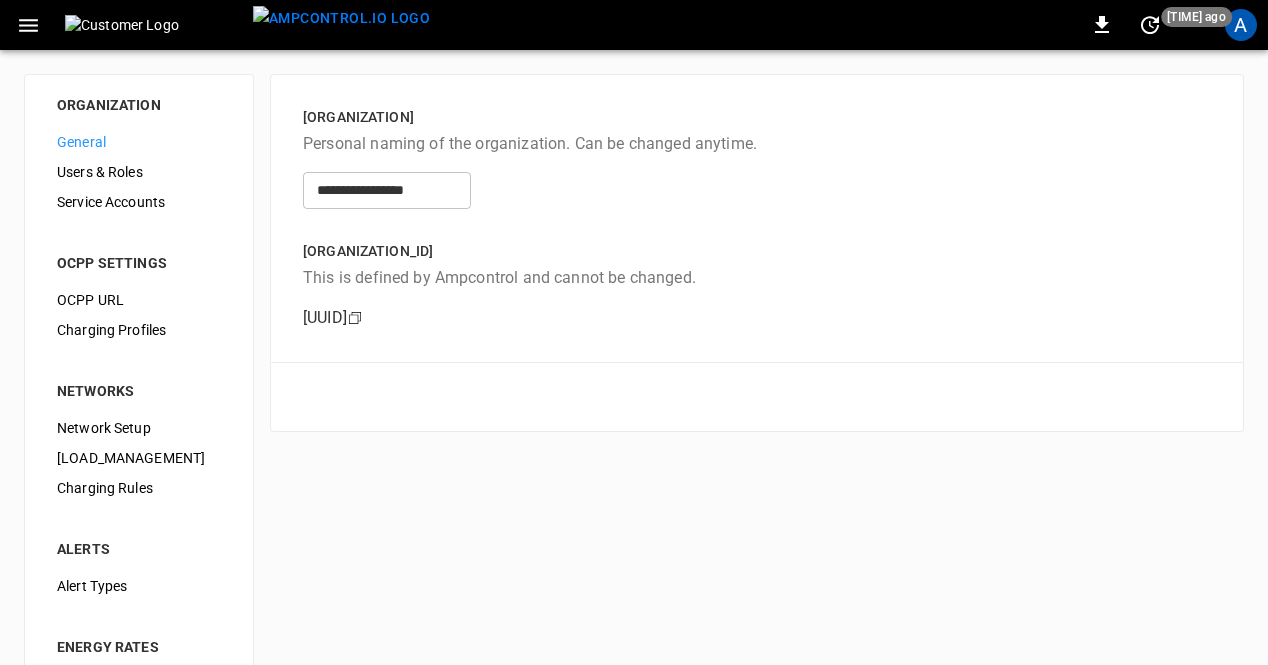 click on "[LOAD_MANAGEMENT]" at bounding box center [139, 142] 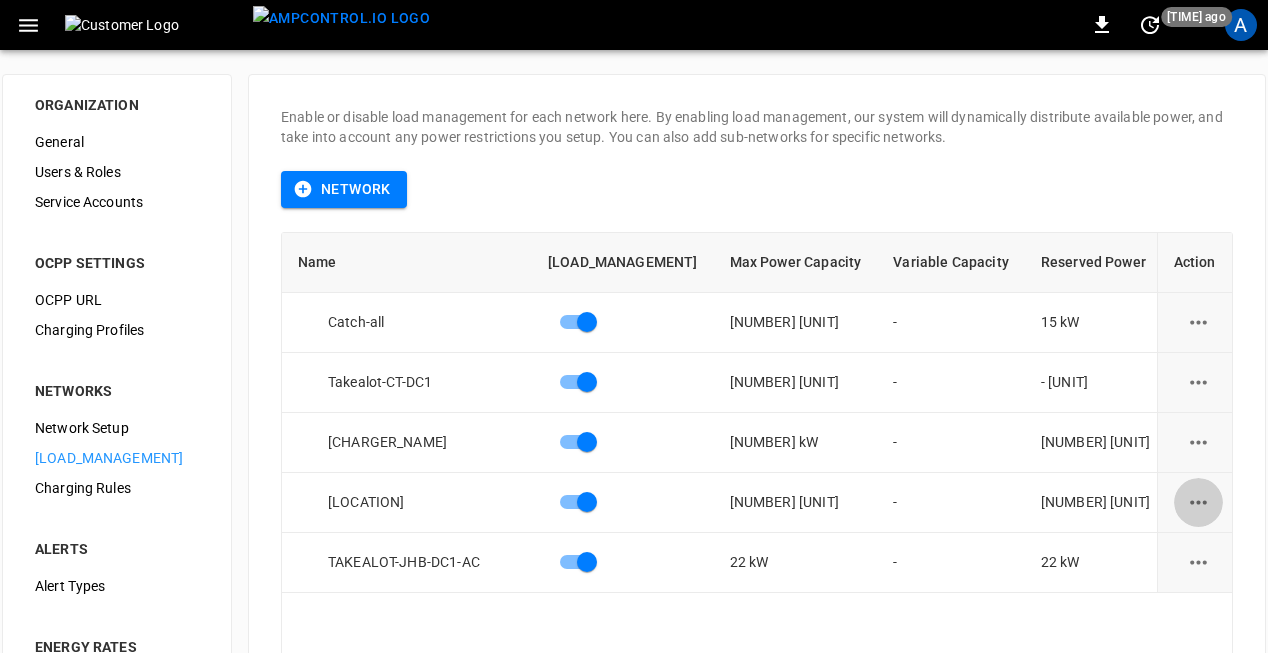 click at bounding box center (1198, 322) 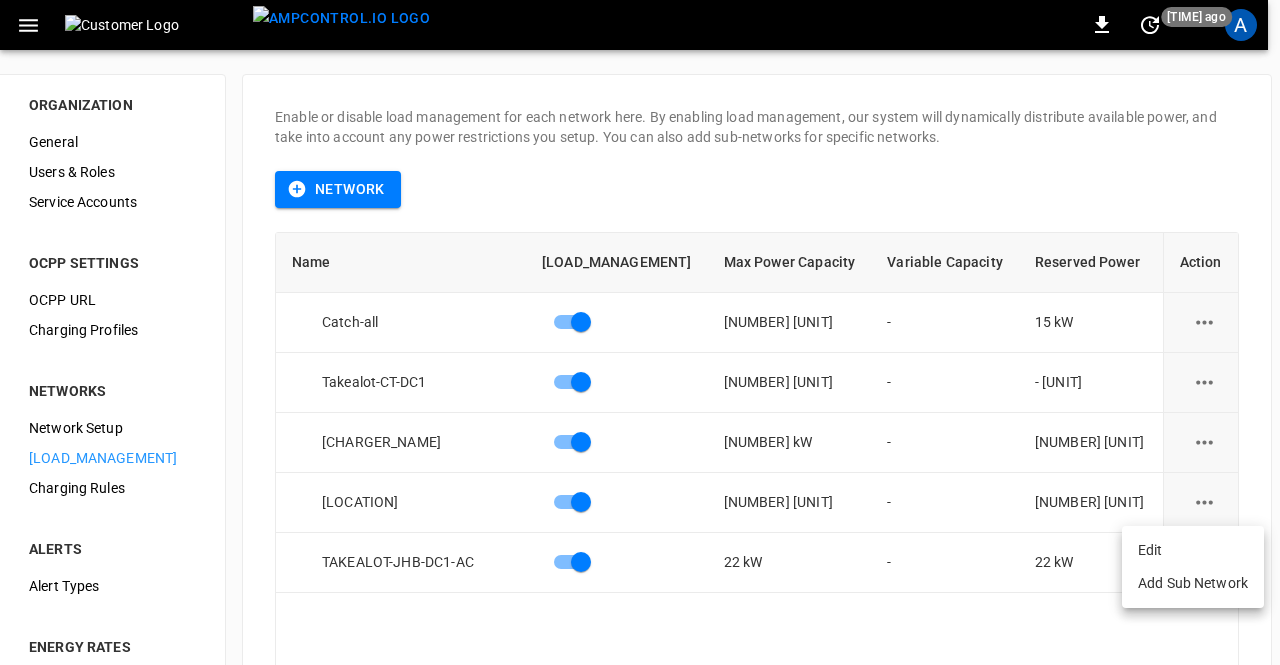 click on "Edit" at bounding box center (1193, 550) 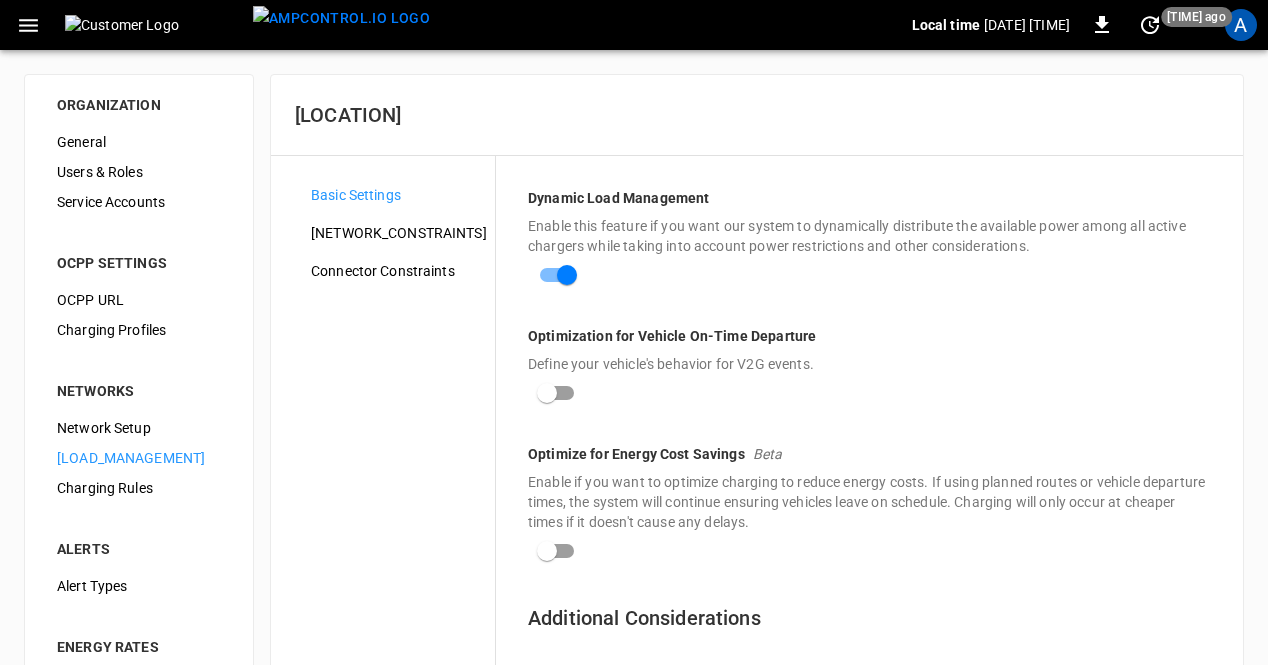 click on "Connector Constraints" at bounding box center [395, 195] 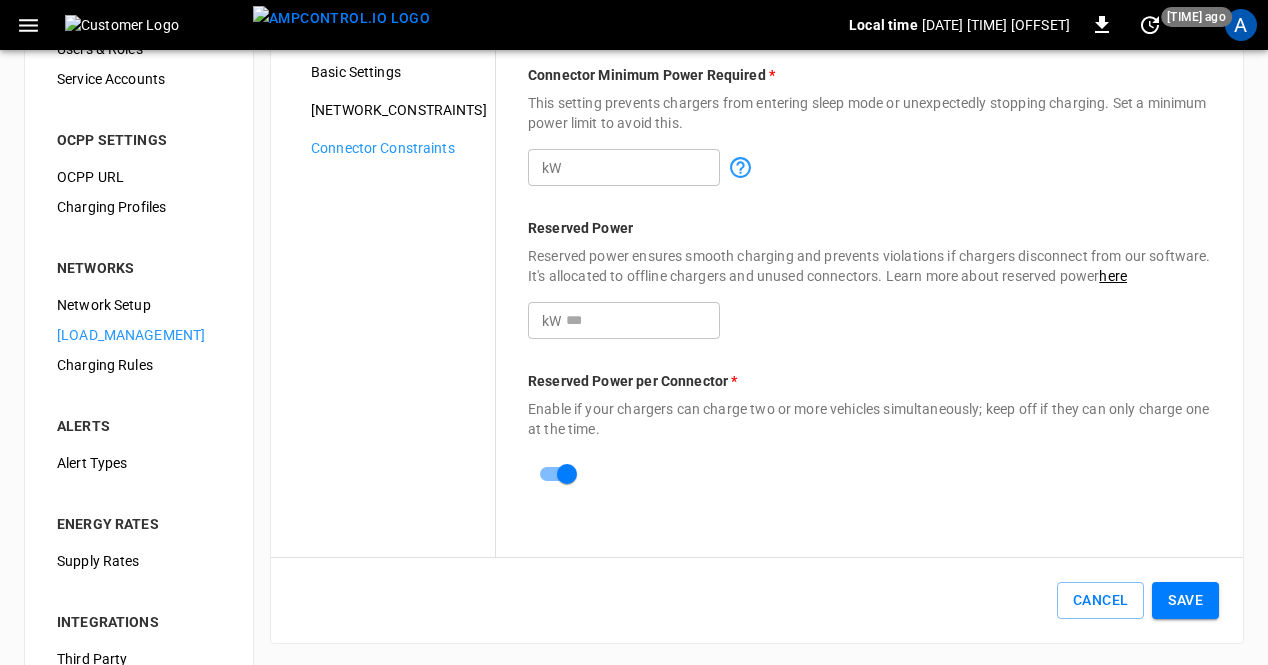 scroll, scrollTop: 126, scrollLeft: 0, axis: vertical 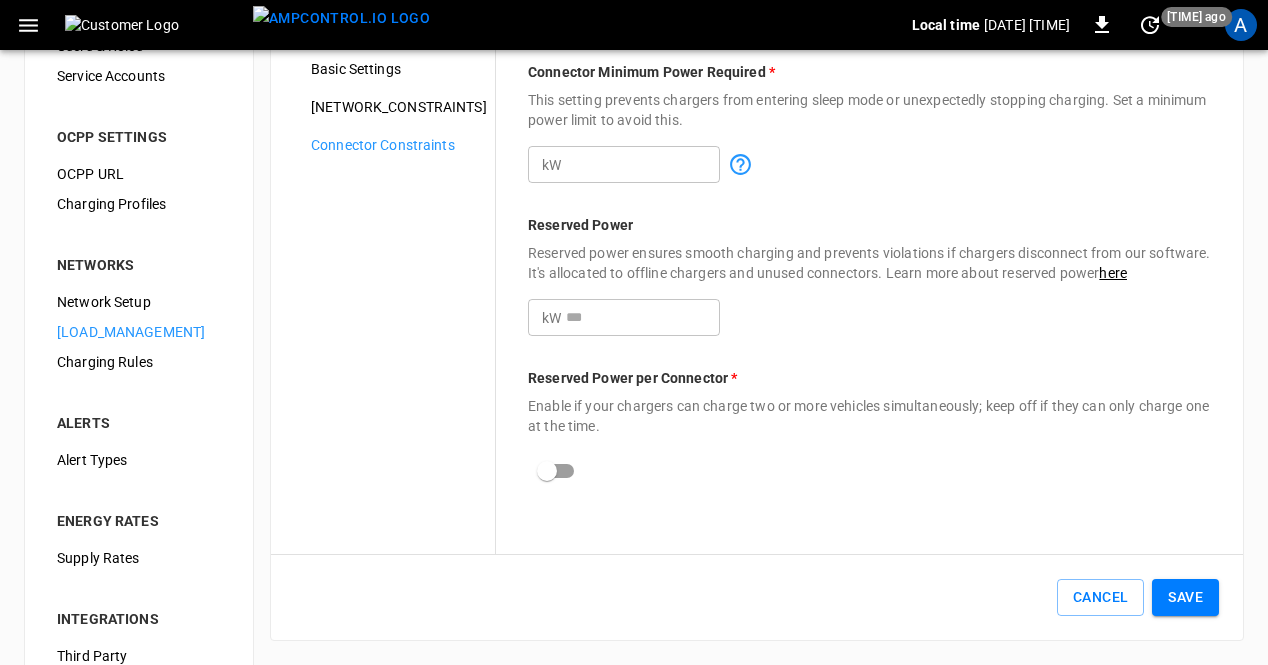 click on "Save" at bounding box center [1185, 597] 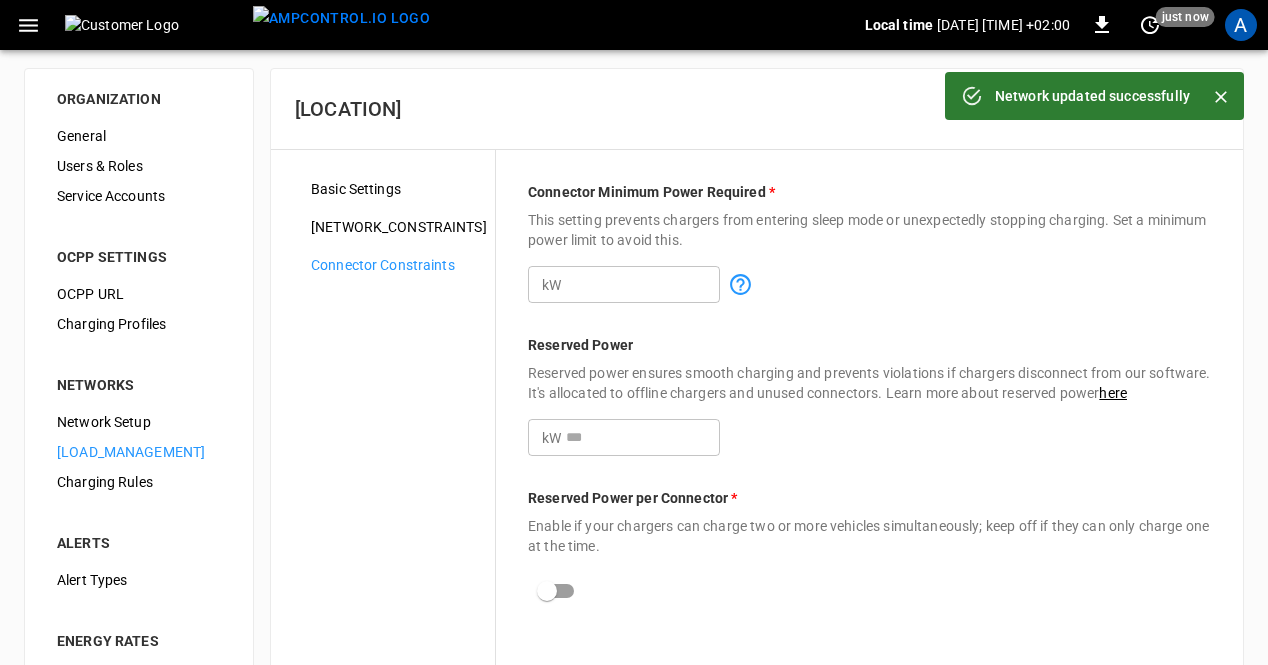 scroll, scrollTop: 0, scrollLeft: 0, axis: both 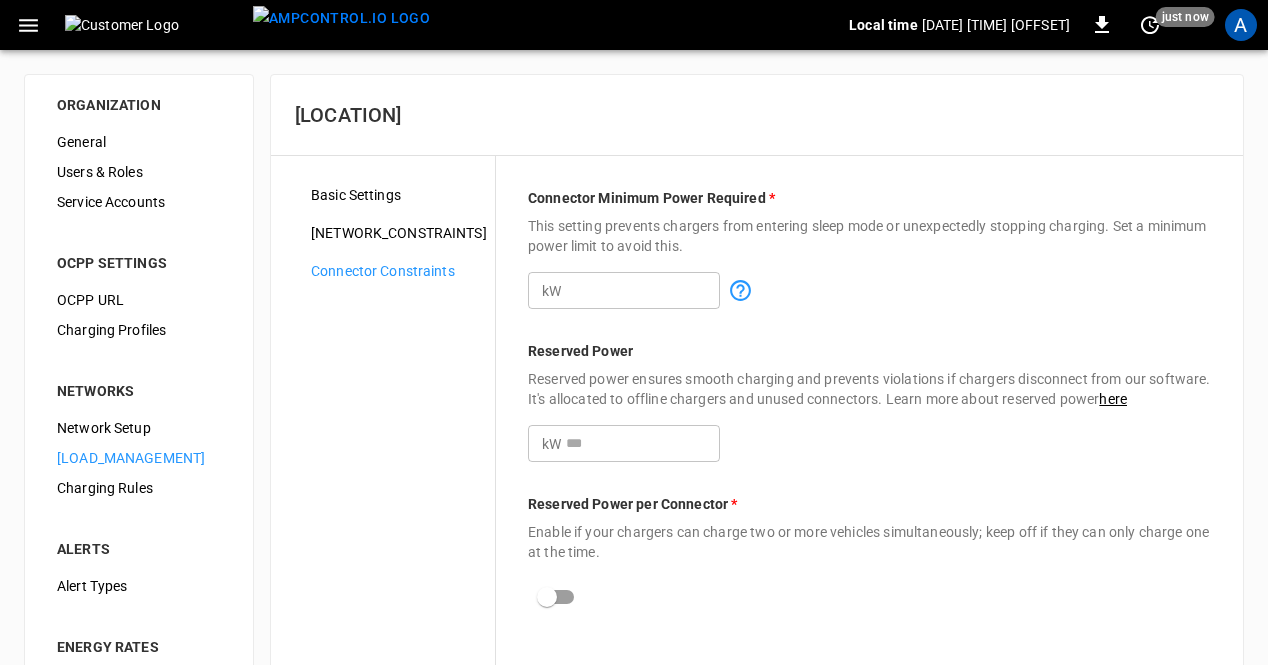 click on "*" at bounding box center (643, 290) 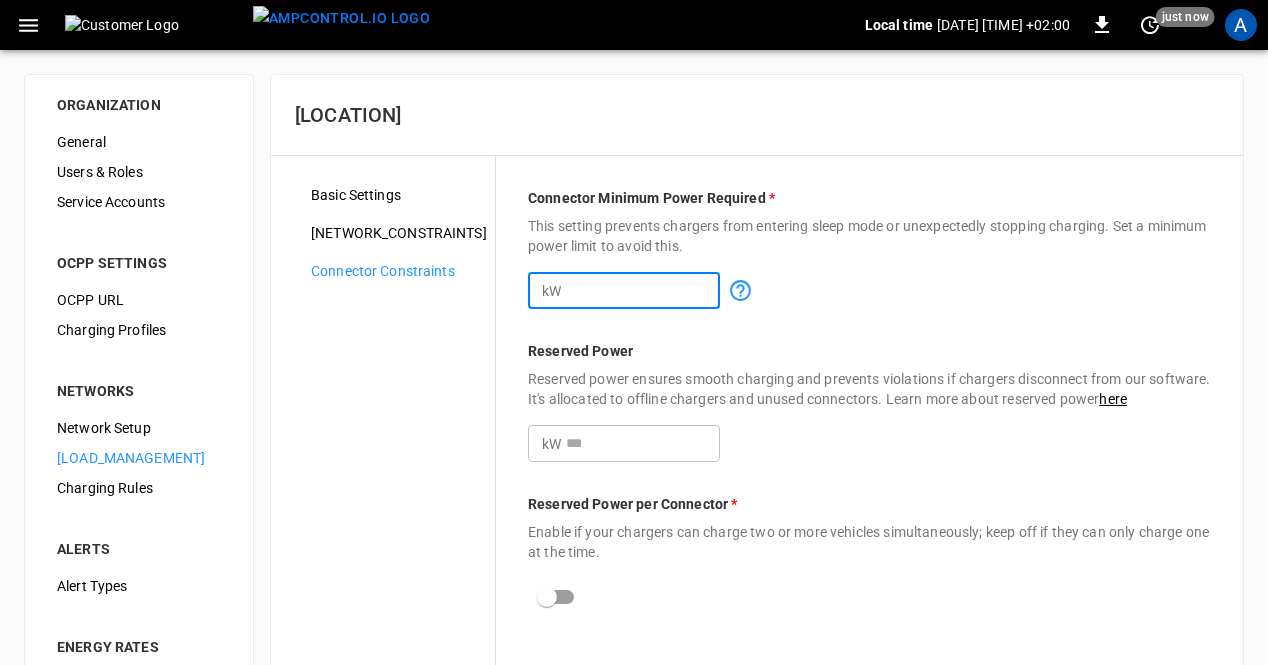scroll, scrollTop: 300, scrollLeft: 0, axis: vertical 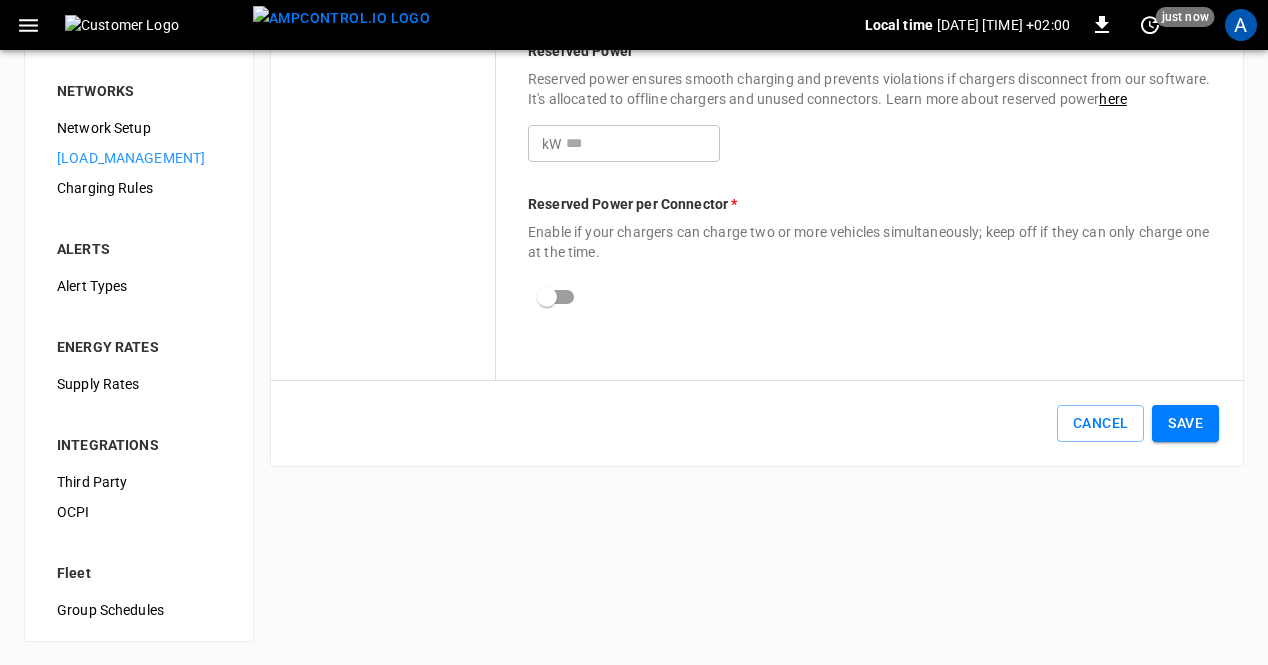 type on "*" 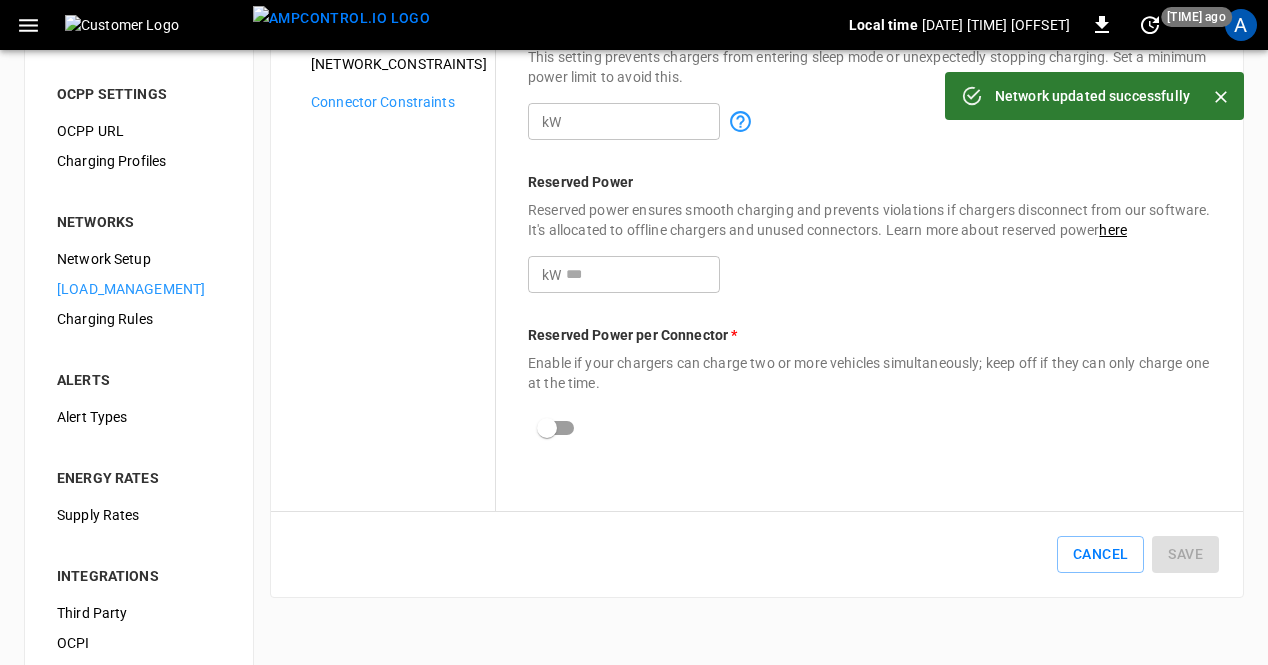 scroll, scrollTop: 0, scrollLeft: 0, axis: both 